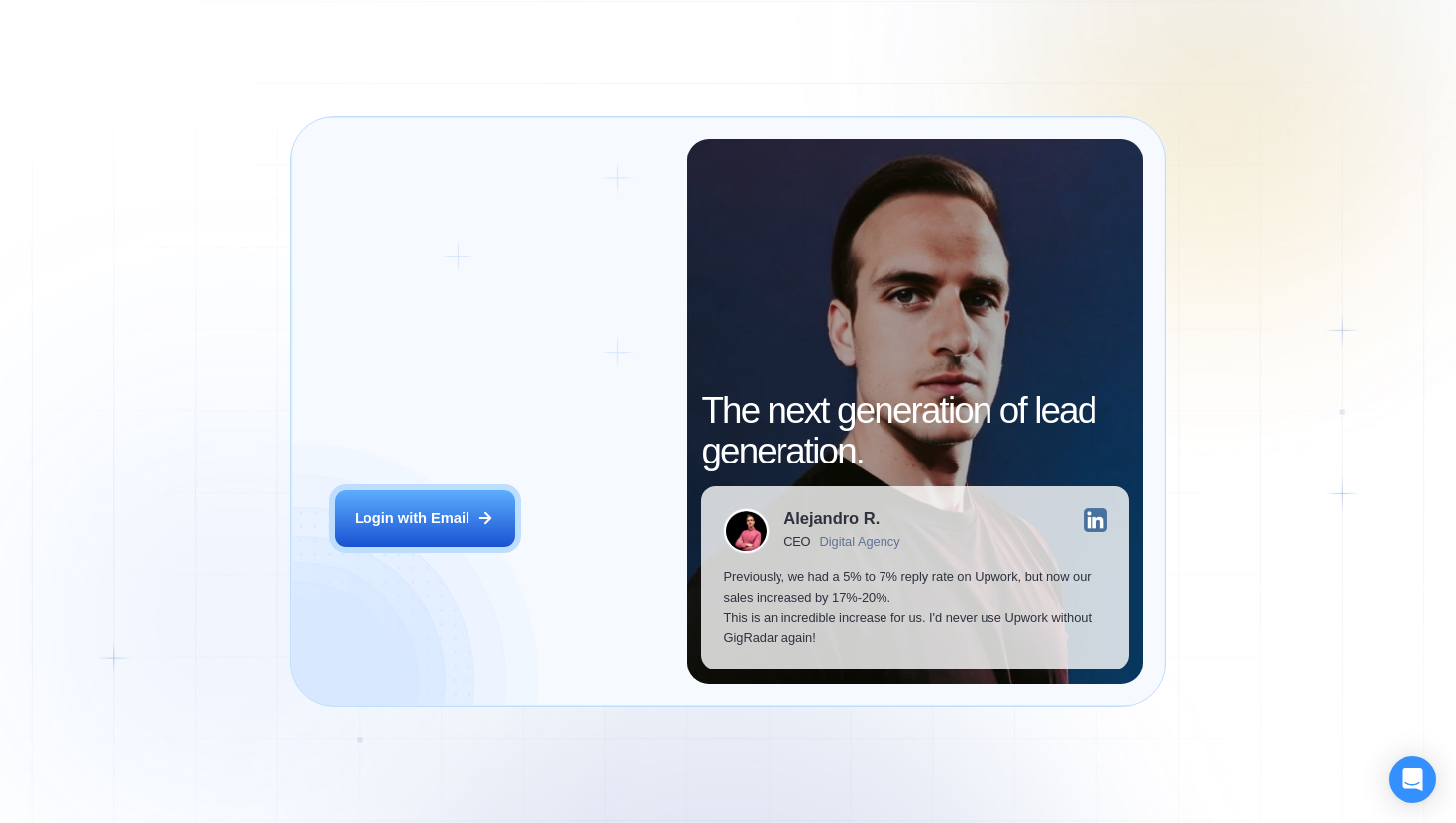 scroll, scrollTop: 0, scrollLeft: 0, axis: both 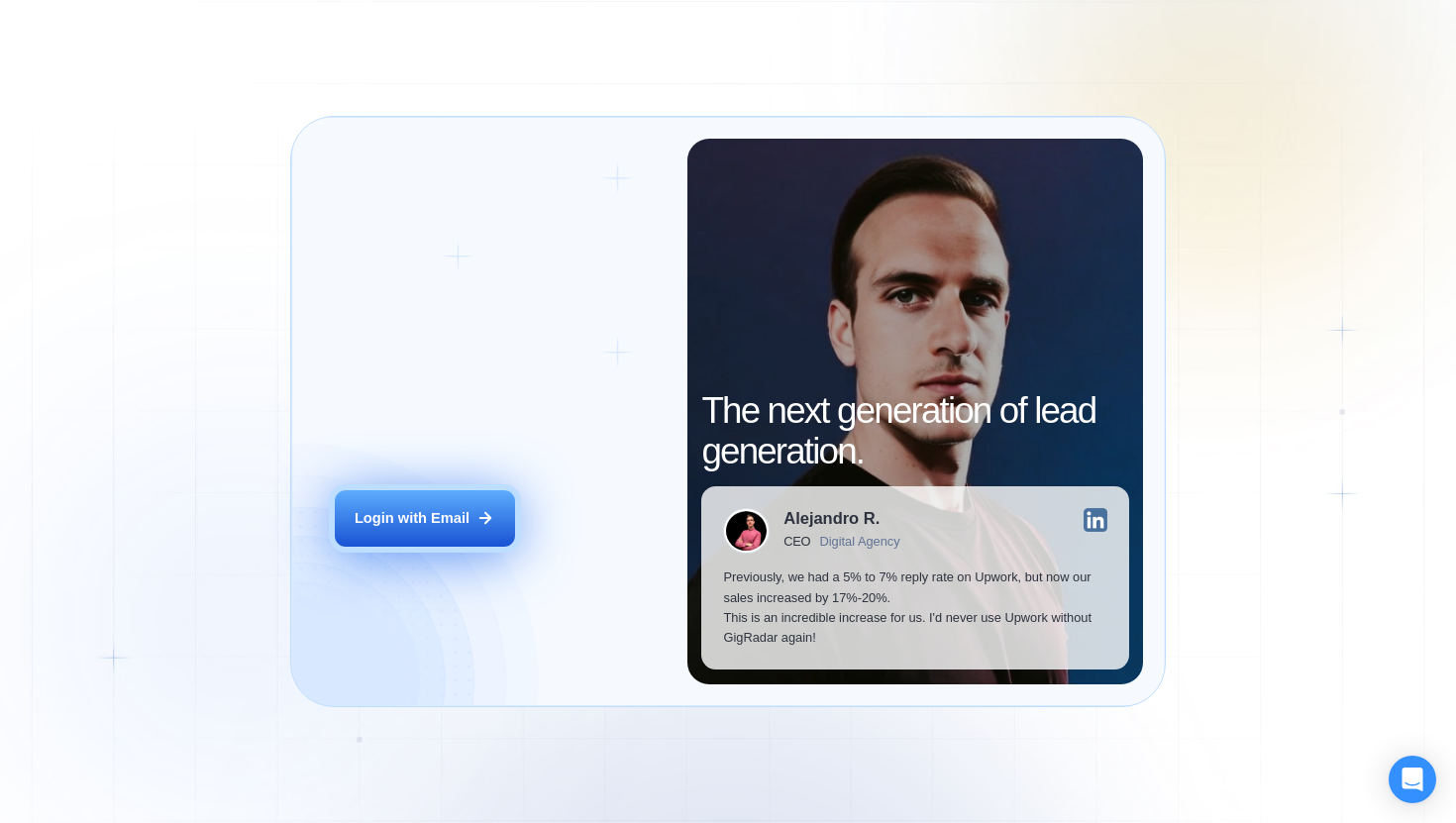 click on "Login with Email" at bounding box center (412, 518) 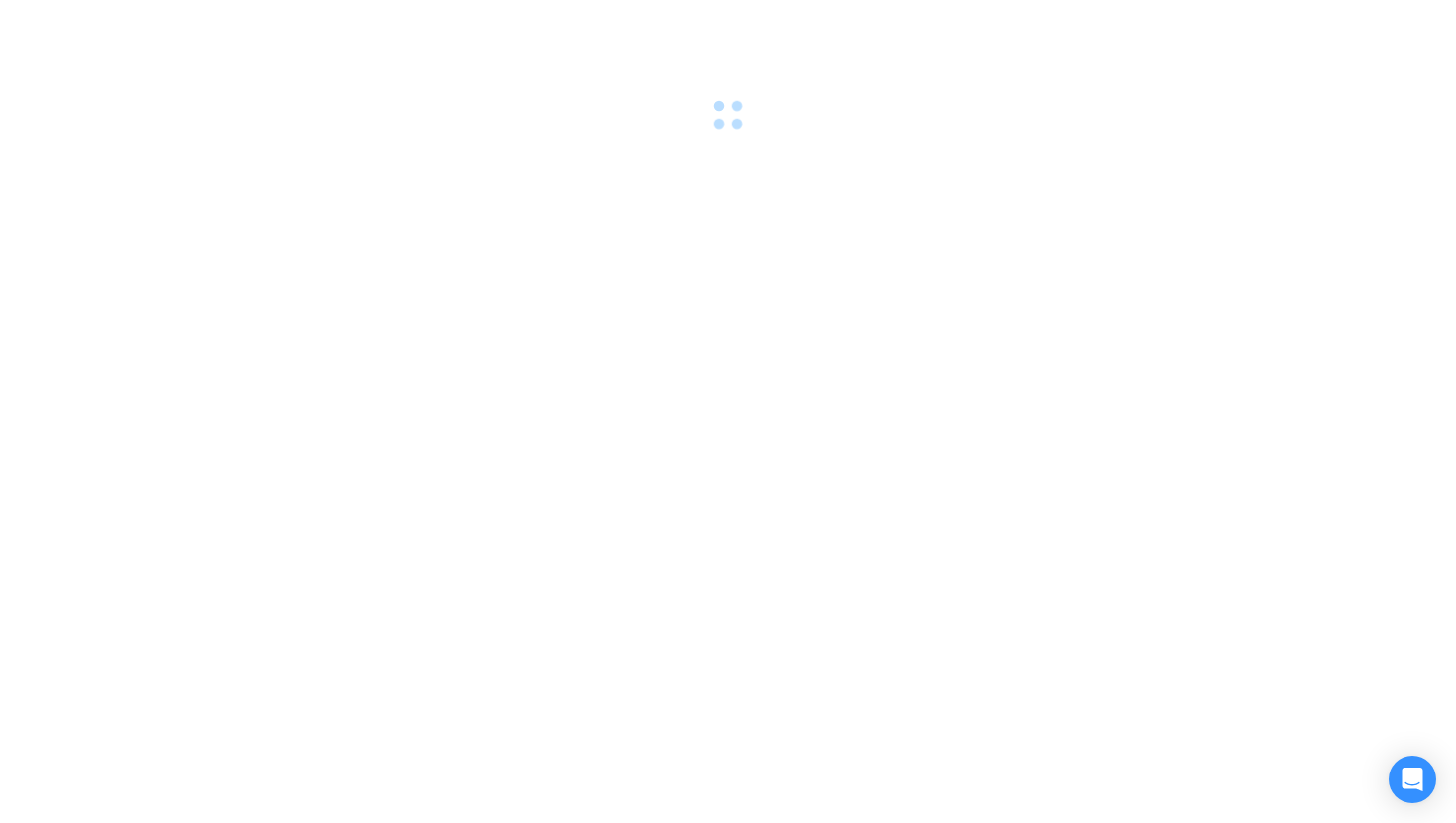 scroll, scrollTop: 0, scrollLeft: 0, axis: both 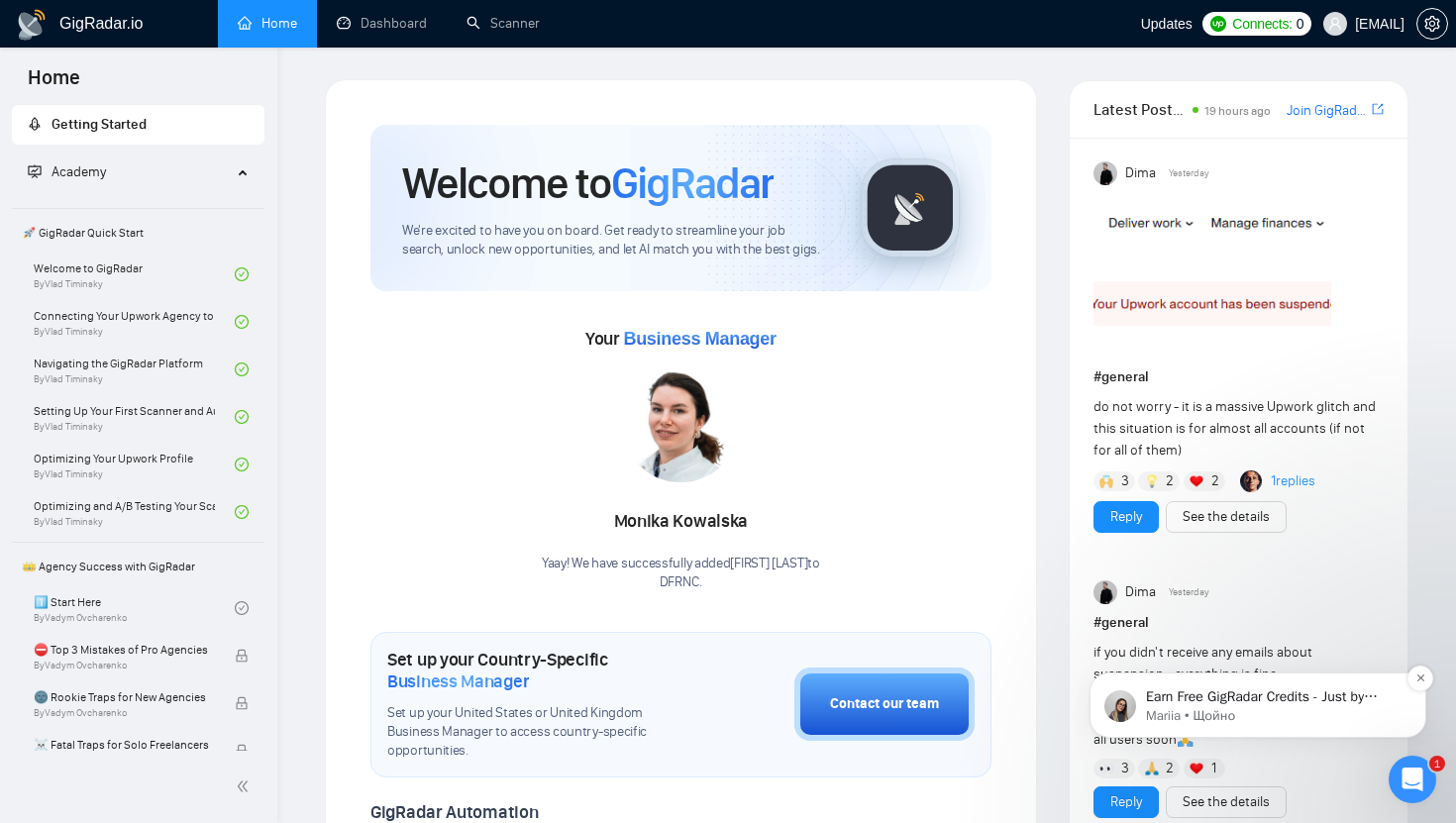 click on "Earn Free GigRadar Credits - Just by Sharing Your Story! 💬 Want more credits for sending proposals? It’s simple - share, inspire, and get rewarded! 🤫 Here’s how you can earn free credits: Introduce yourself in the #intros channel of the GigRadar Upwork Community and grab +20 credits for sending bids., Post your success story (closed projects, high LRR, etc.) in the #general channel and claim +50 credits for sending bids. Why? GigRadar is building a powerful network of freelancers and agencies. We want you to make valuable connections, showcase your wins, and inspire others while getting rewarded! 🚀 Not a member yet? Join our Slack community now 👉 Join Slack Community Claiming your credits is easy: Reply to this message with a screenshot of your post, and our Tech Support Team will instantly top up your credits! 💸" at bounding box center (1274, 697) 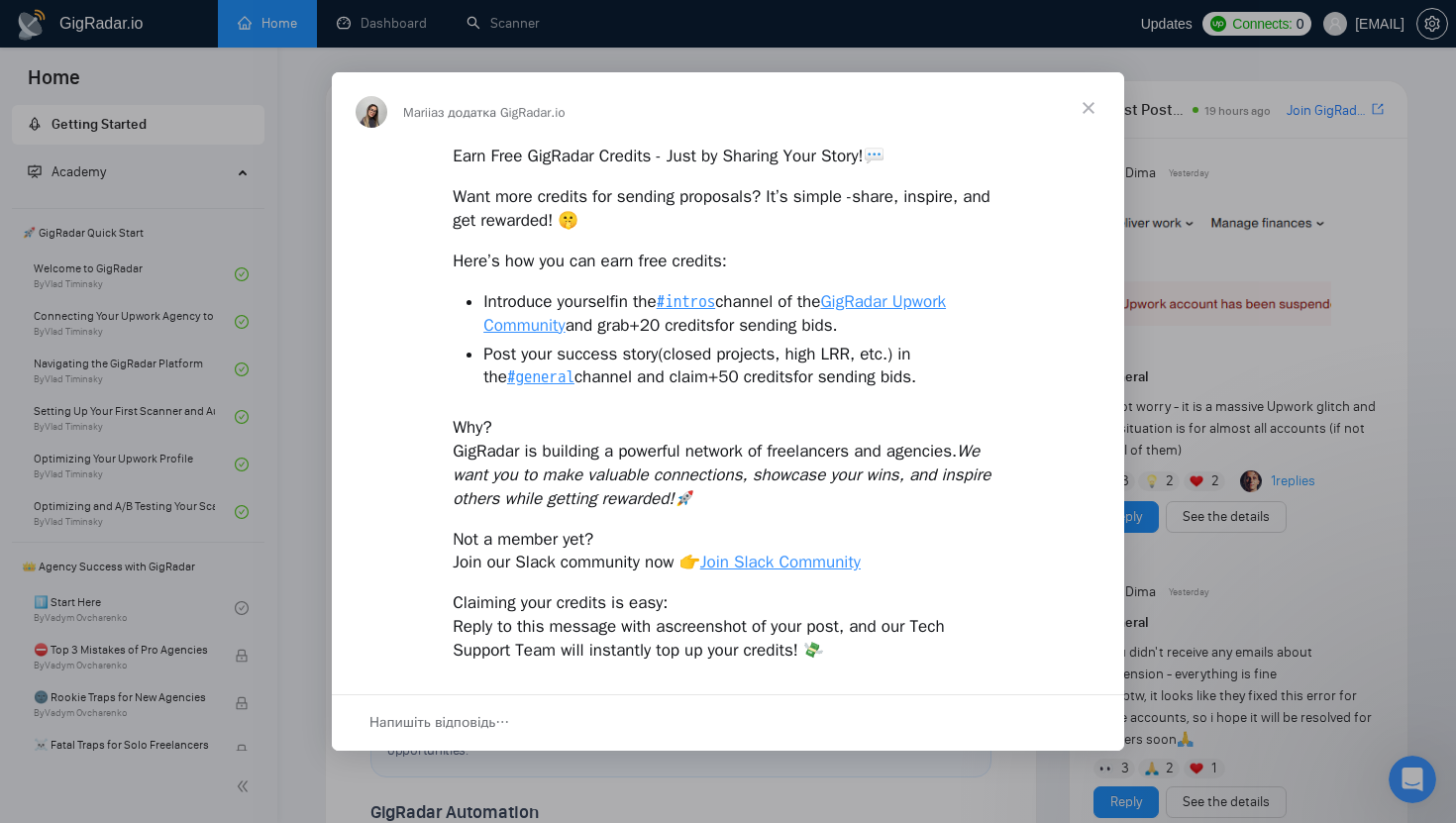 scroll, scrollTop: 0, scrollLeft: 0, axis: both 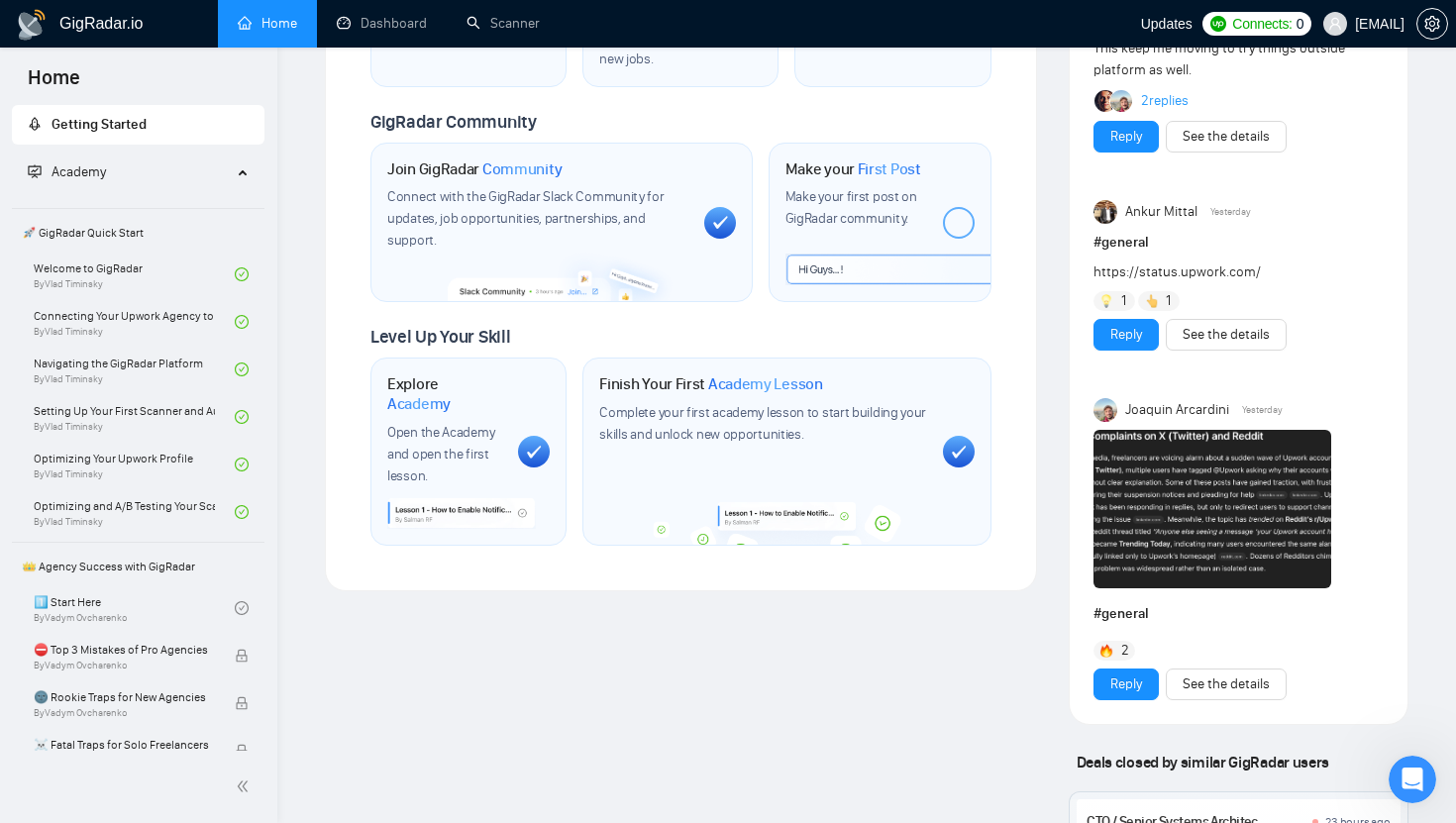 click on "Welcome to  GigRadar We're excited to have you on board. Get ready to streamline your job search, unlock new opportunities, and let AI match you with the best gigs. Your   Business Manager [FIRST]   [LAST] Yaay! We have successfully added  [FIRST] [LAST]  to   DFRNC . Set up your Country-Specific  Business Manager Set up your United States or United Kingdom Business Manager to access country-specific opportunities. Contact our team GigRadar Automation Set Up a   Scanner Enable the scanner for AI matching and real-time job alerts. Enable   Opportunity Alerts Keep updated on top matches and new jobs. Enable   Automatic Proposal Send Never miss any opportunities. GigRadar Community Join GigRadar   Community Connect with the GigRadar Slack Community for updates, job opportunities, partnerships, and support. Make your   First Post Make your first post on GigRadar community. Level Up Your Skill Explore   Academy Open the Academy and open the first lesson. Finish Your First   Academy Lesson" at bounding box center (680, 271) 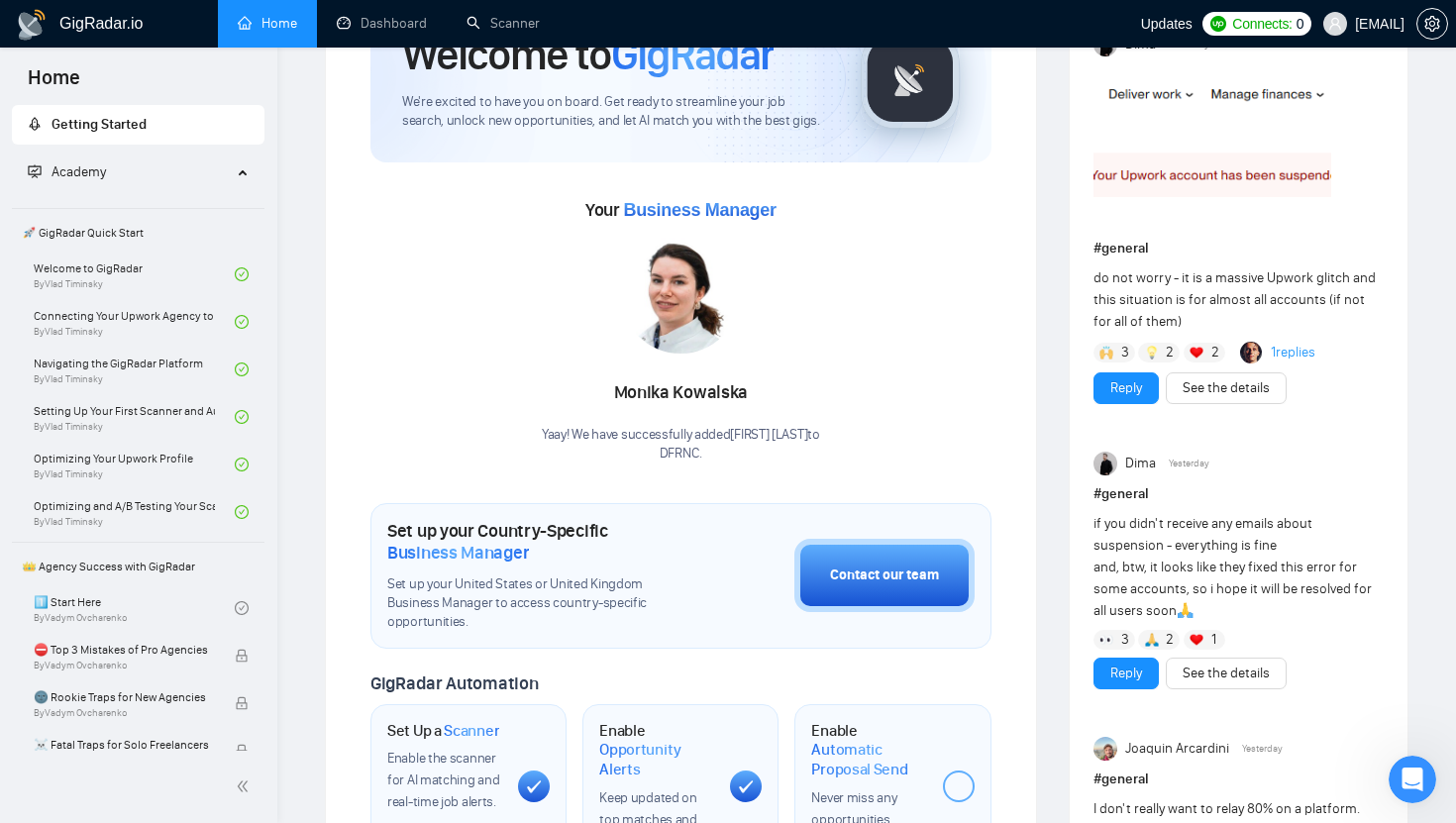scroll, scrollTop: 0, scrollLeft: 0, axis: both 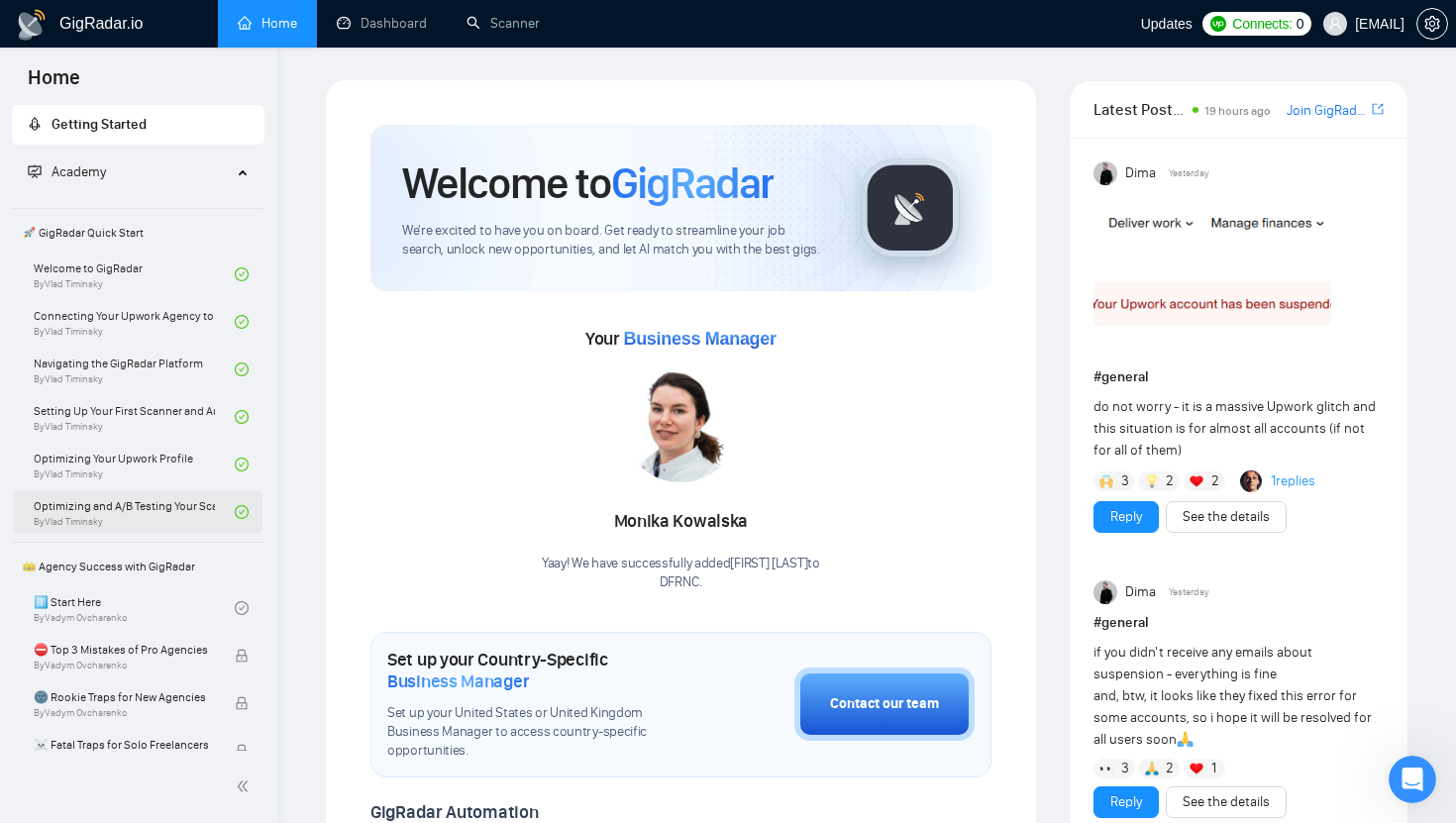 click on "Optimizing and A/B Testing Your Scanner for Better Results By [FIRST] [LAST]" at bounding box center (134, 512) 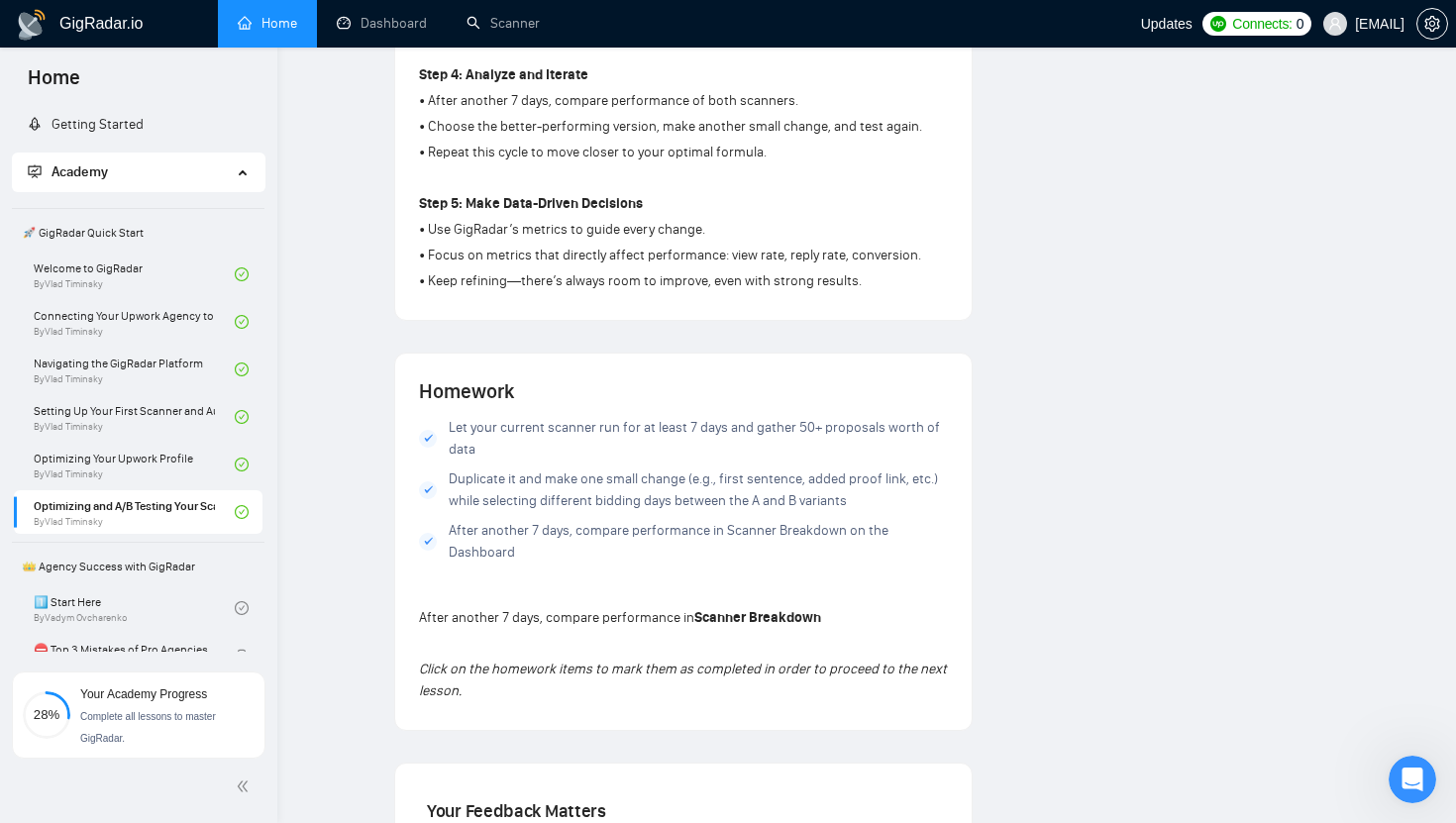 scroll, scrollTop: 0, scrollLeft: 0, axis: both 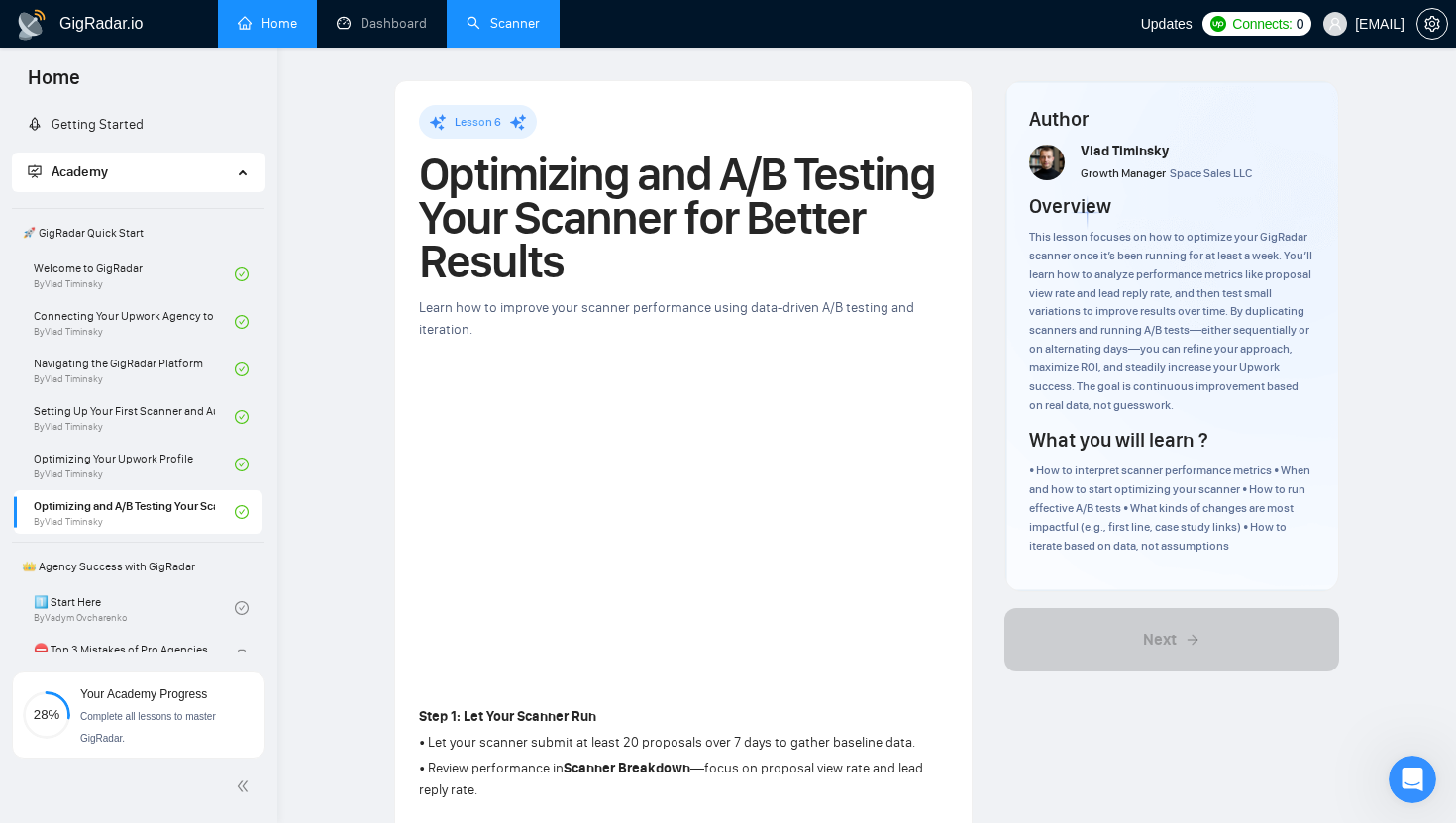 click on "Scanner" at bounding box center (503, 23) 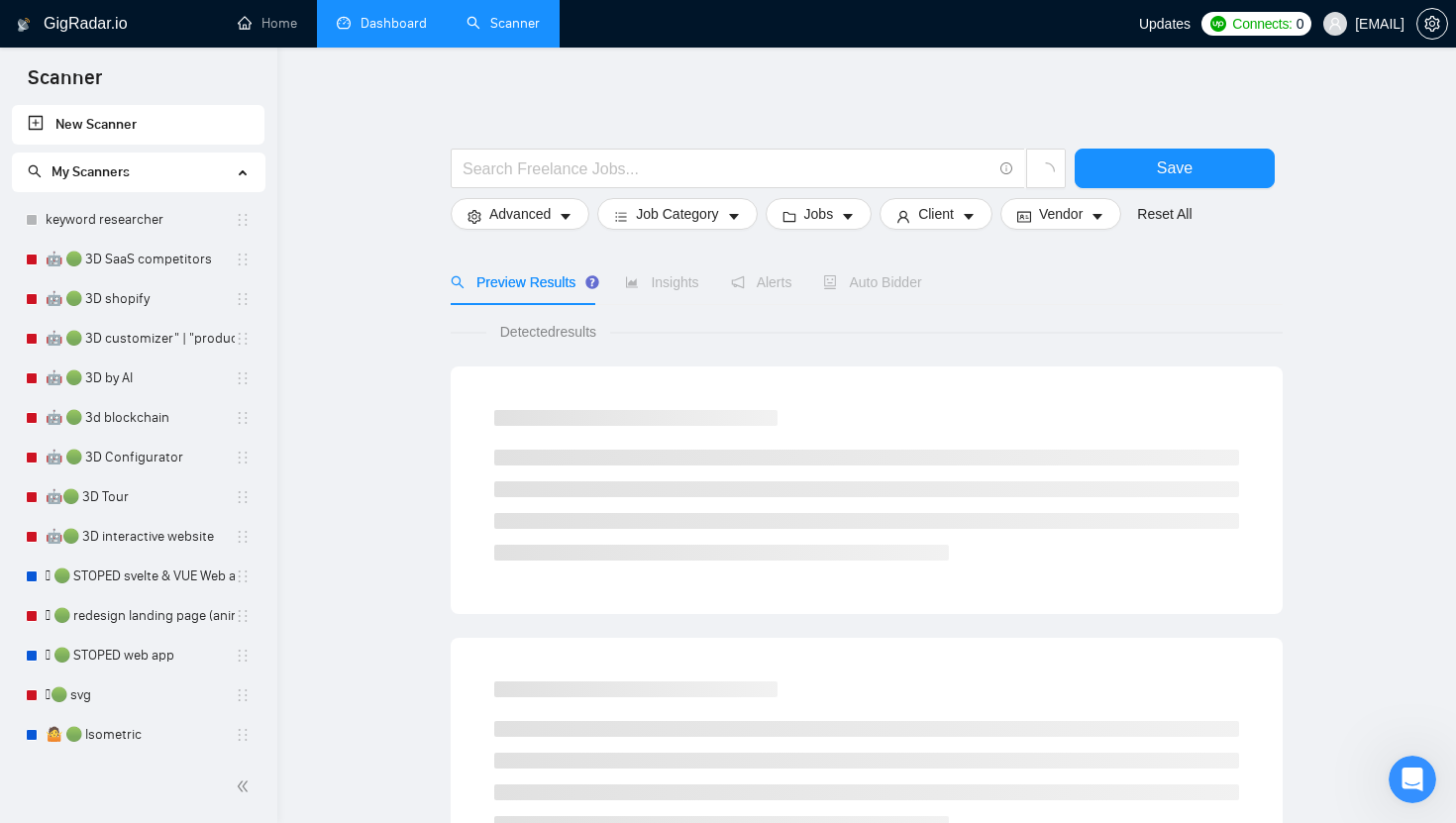click on "Dashboard" at bounding box center (381, 23) 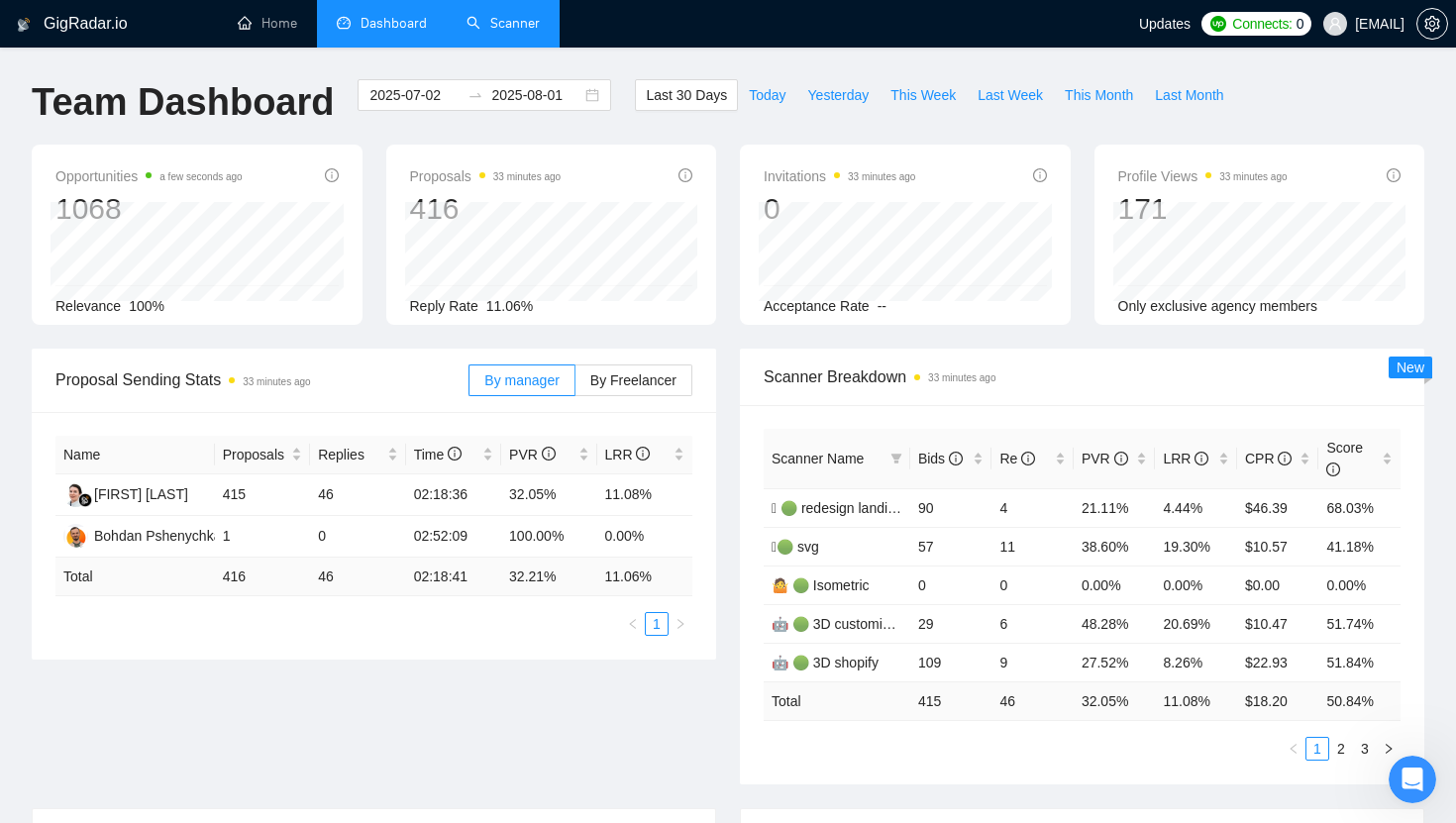 click on "Proposal Sending Stats 33 minutes ago By manager By Freelancer Name Proposals Replies Time   PVR   LRR   [FIRST] [LAST] 415 46 02:18:36 32.05% 11.08% [FIRST] [LAST] 1 0 02:52:09 100.00% 0.00% Total 416 46 02:18:41 32.21 % 11.06 % 1 Scanner Breakdown 33 minutes ago Scanner Name Bids   Re   PVR   LRR   CPR   Score   🛞 🟢 redesign landing page (animat*) | 3D 90 4 21.11% 4.44% $46.39 68.03% 🛞🟢 svg  57 11 38.60% 19.30% $10.57 41.18% 🤷 🟢 Isometric 0 0 0.00% 0.00% $0.00 0.00% 🤖 🟢 3D customizer" | "product customizer" 29 6 48.28% 20.69% $10.47 51.74% 🤖 🟢 3D shopify 109 9 27.52% 8.26% $22.93 51.84% Total 415 46 32.05 % 11.08 % $ 18.20 50.84 % 1 2 3 New" at bounding box center (728, 578) 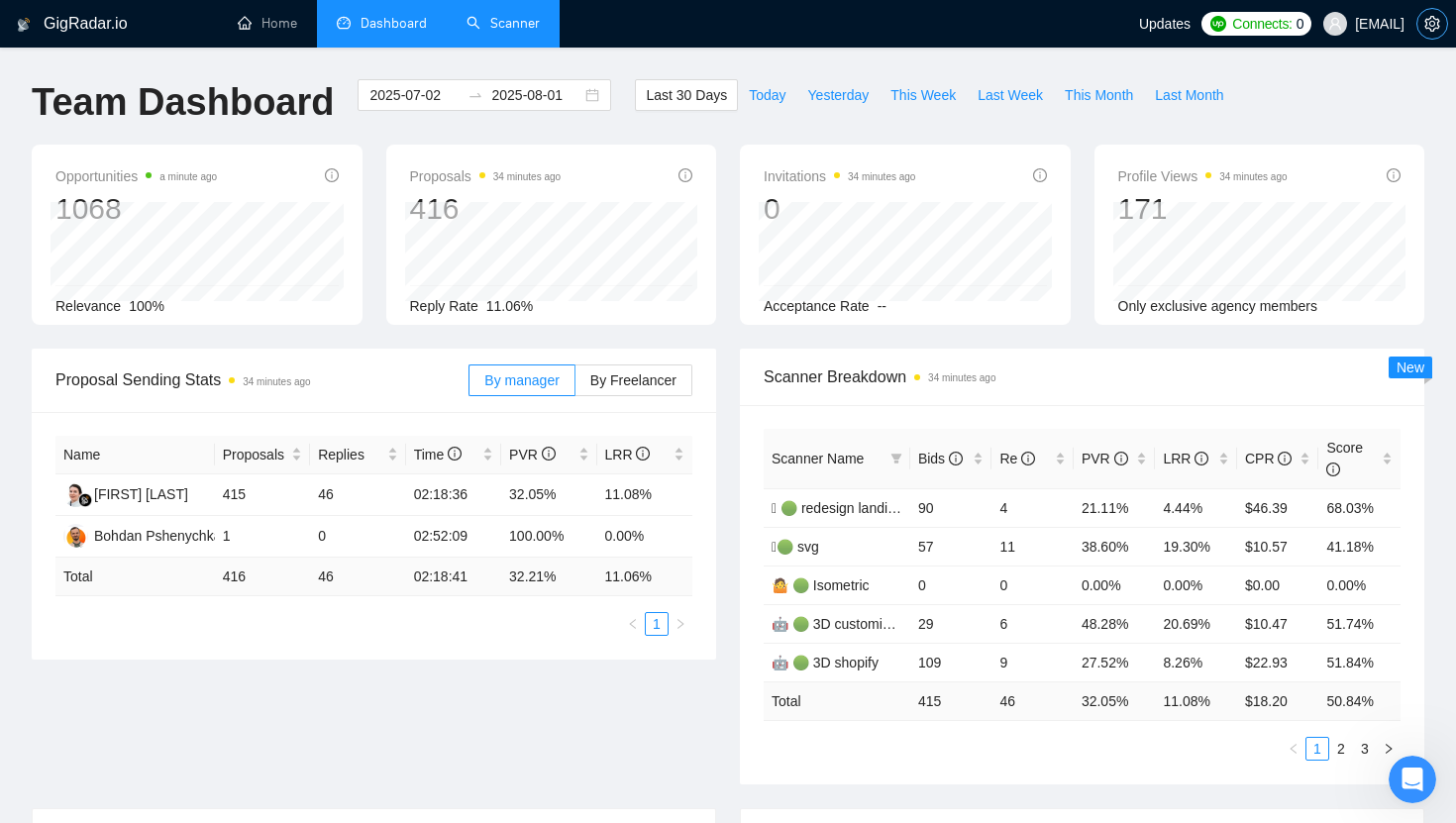click 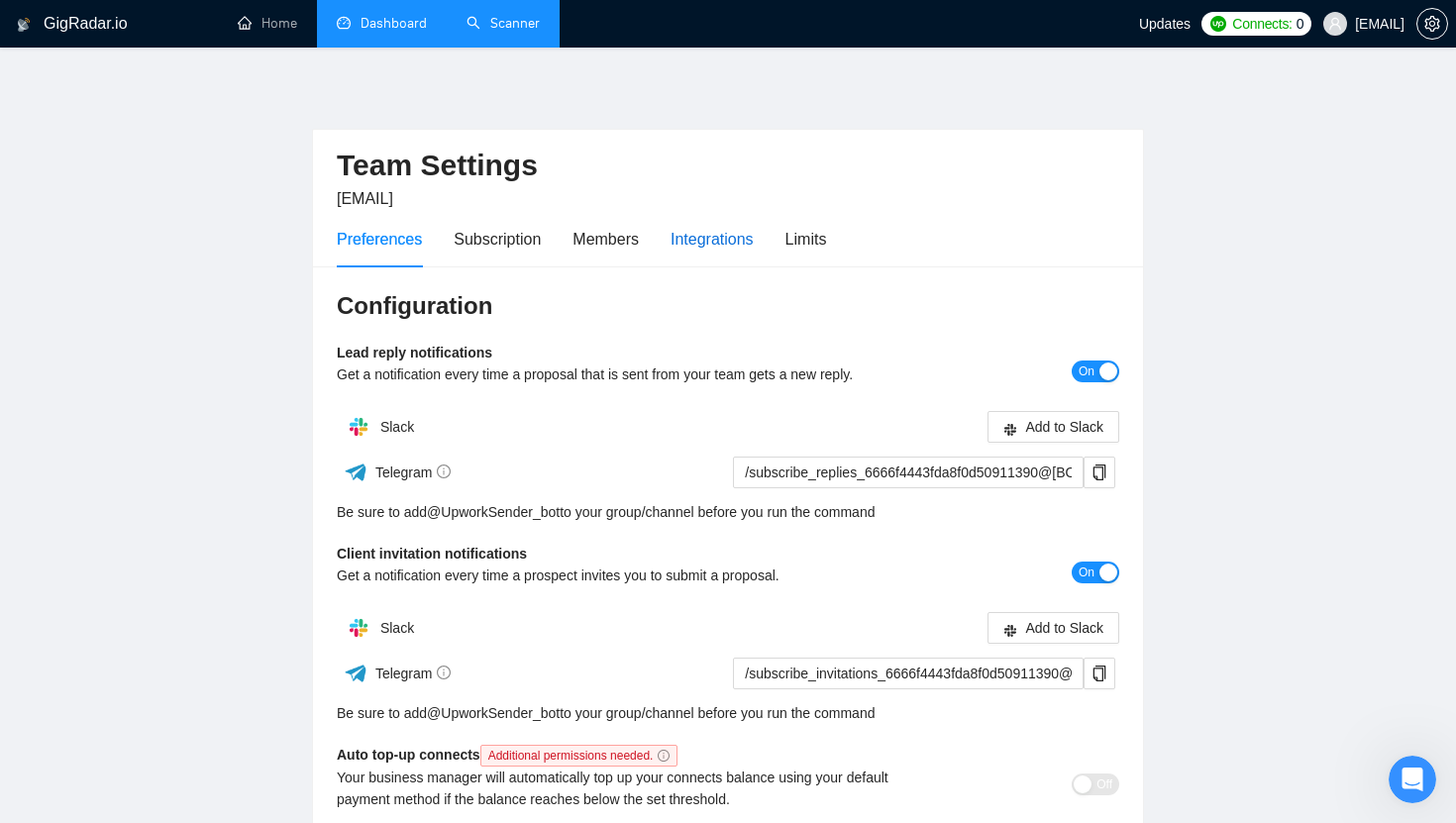 click on "Integrations" at bounding box center (712, 239) 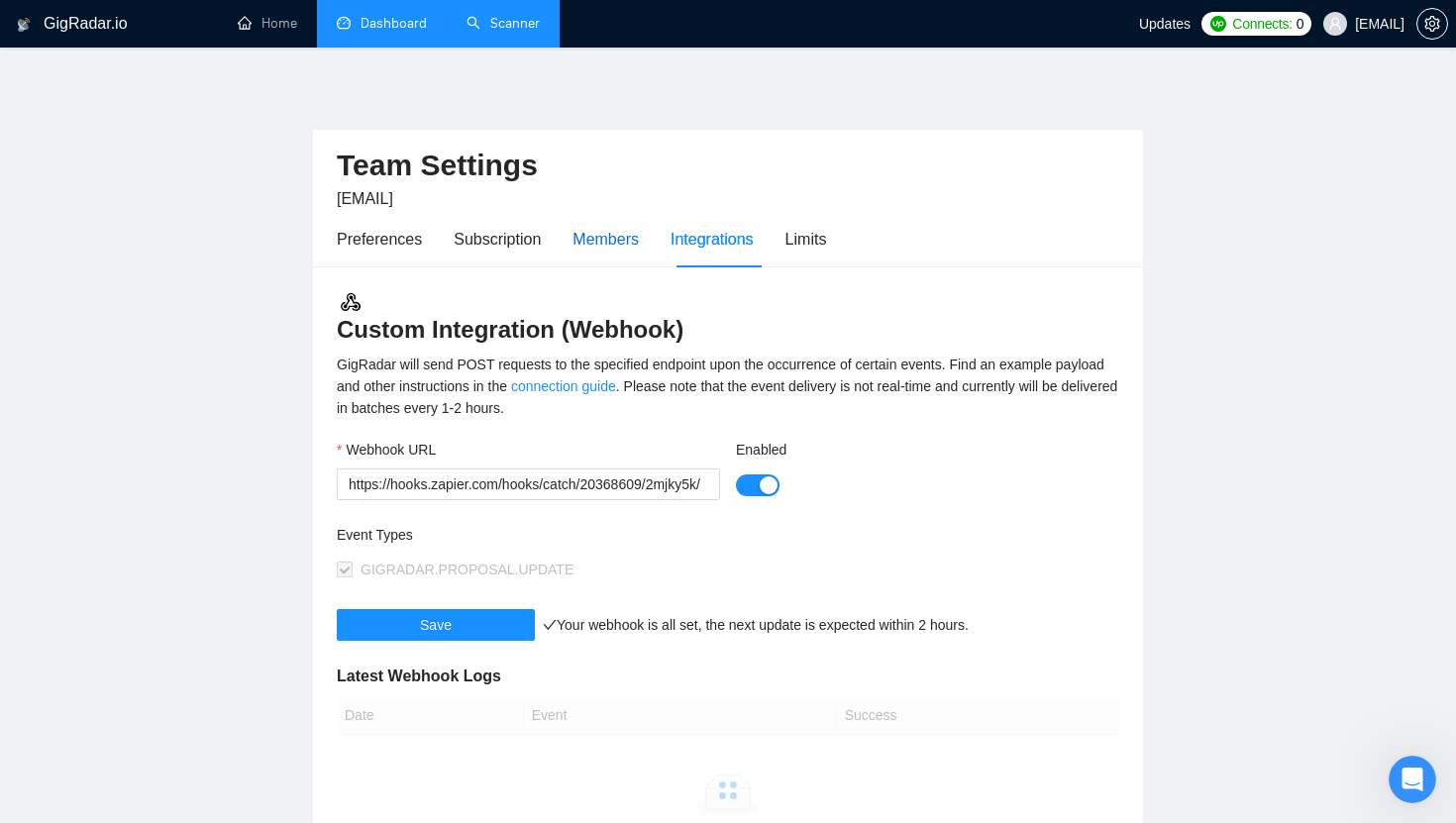 click on "Members" at bounding box center [605, 239] 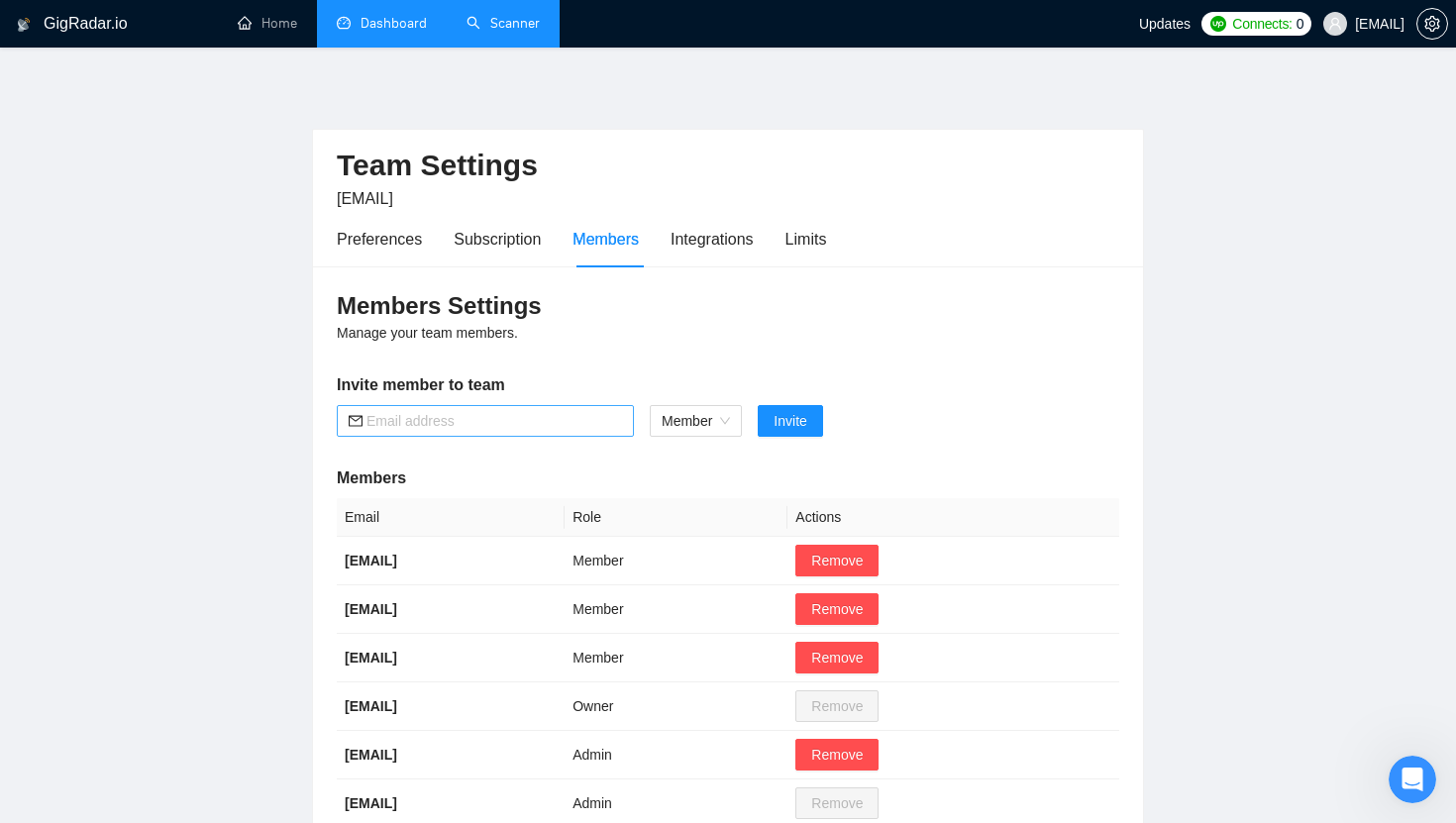 click at bounding box center (494, 421) 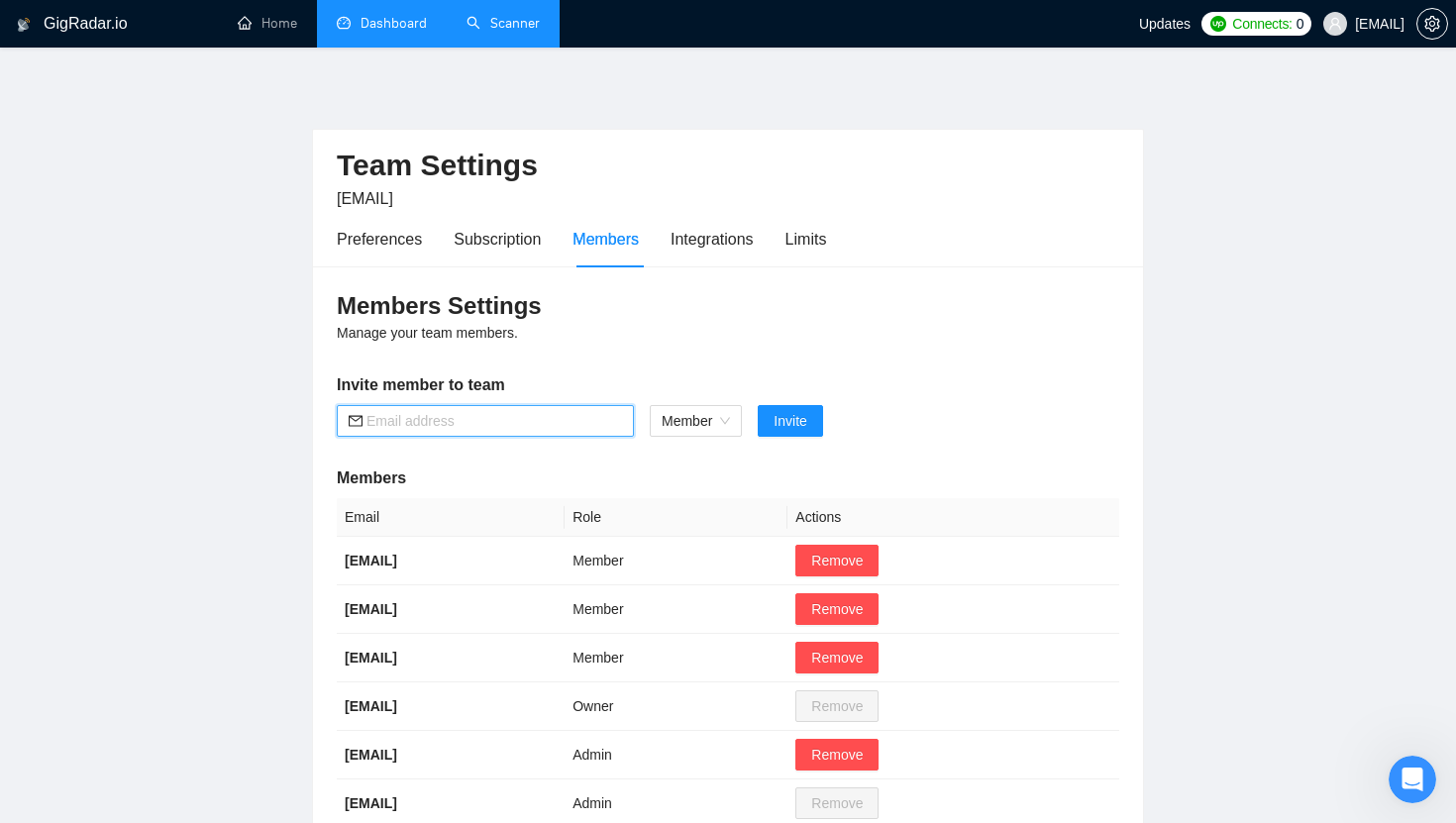 paste on "[EMAIL]" 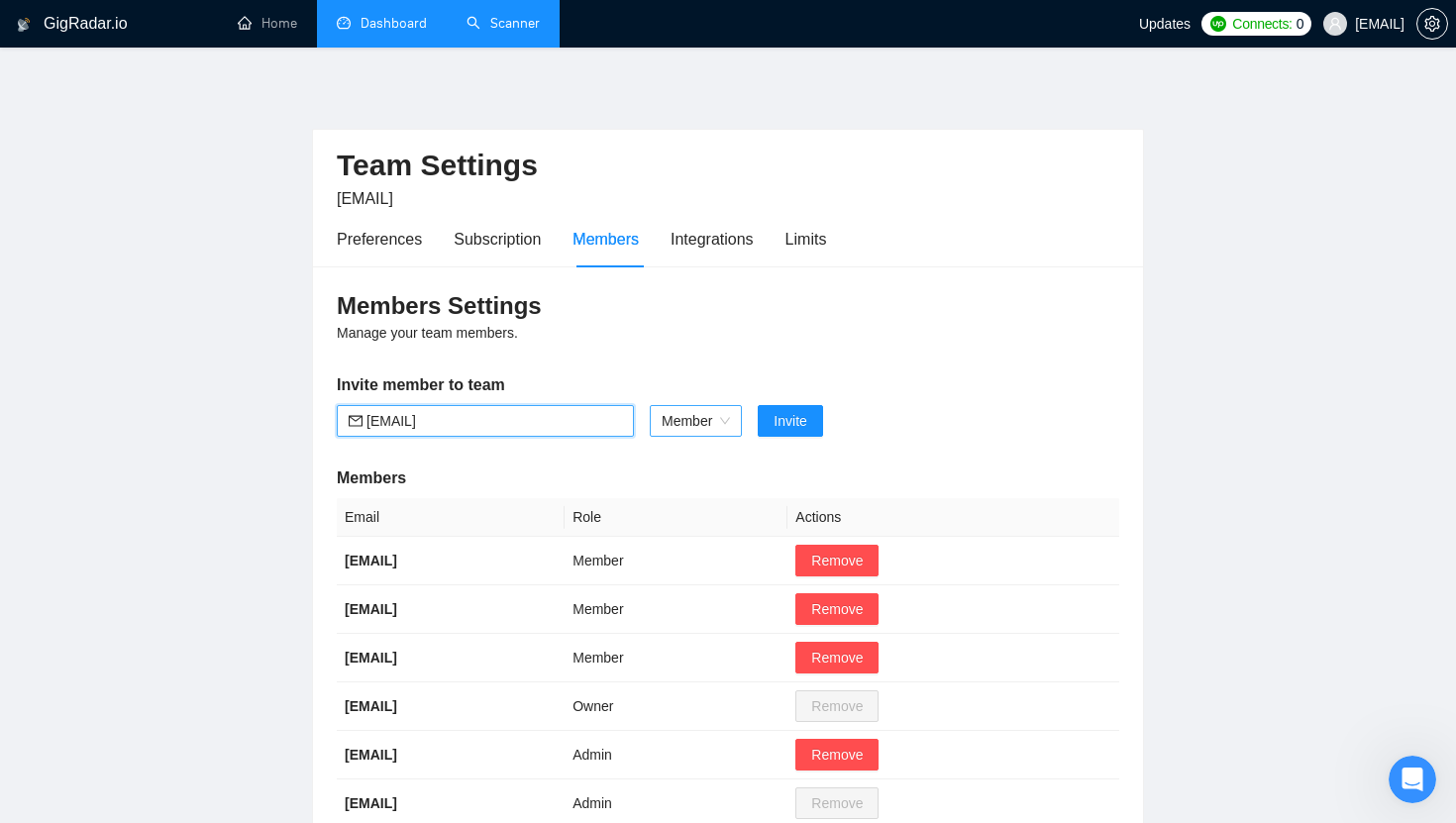 click on "Member" at bounding box center (695, 421) 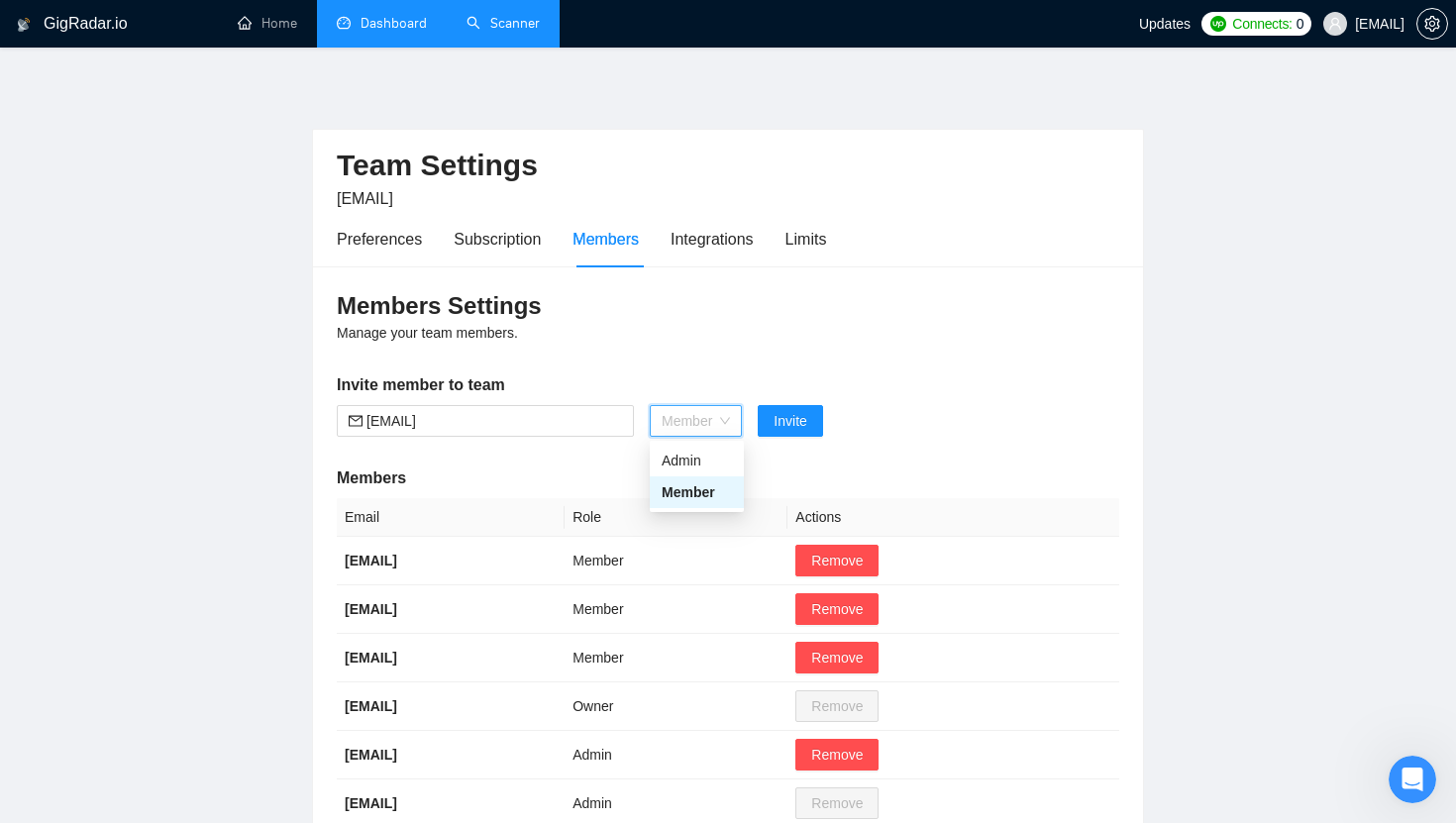 click on "Invite member to team" at bounding box center (728, 385) 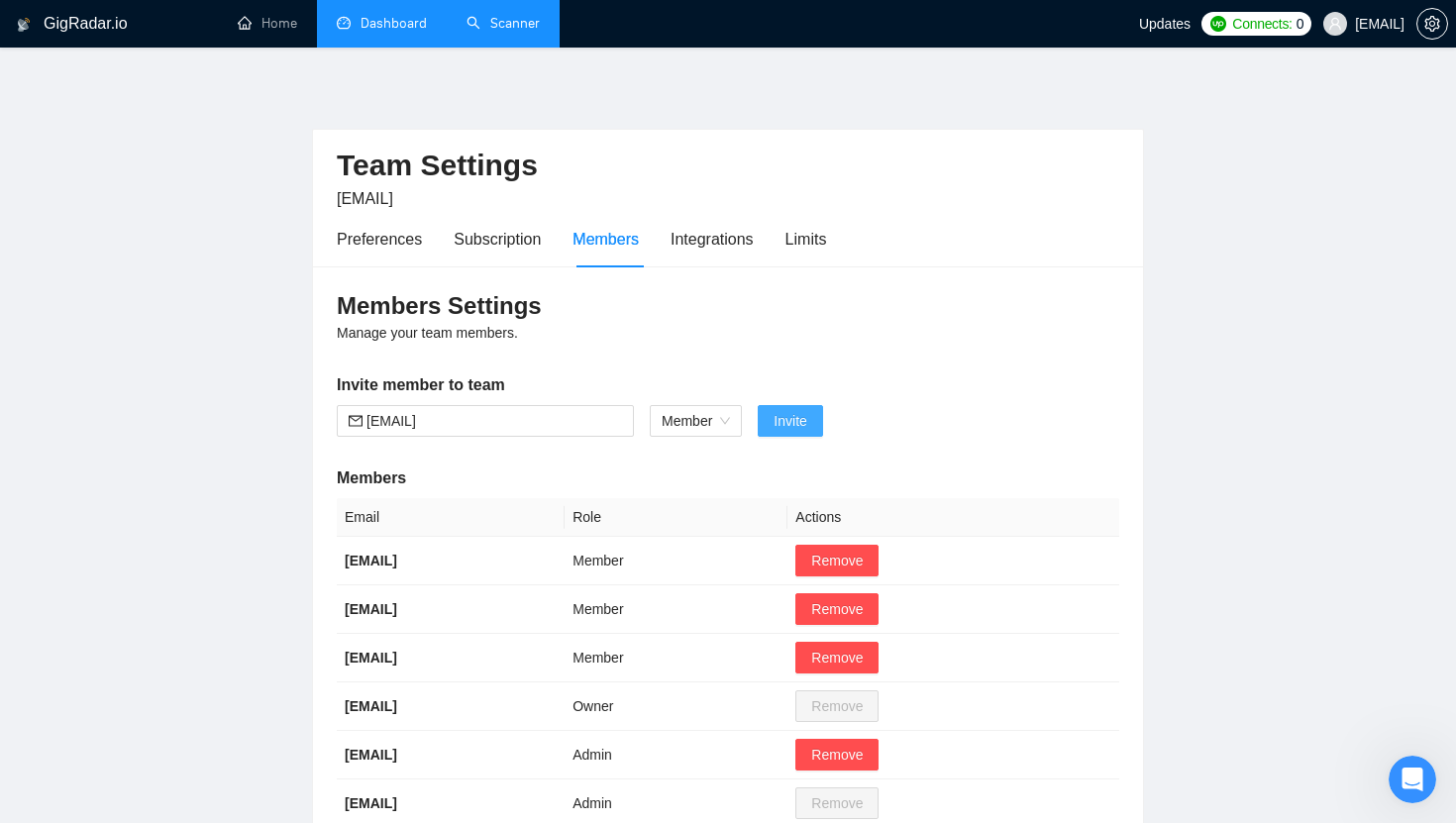click on "Invite" at bounding box center [789, 421] 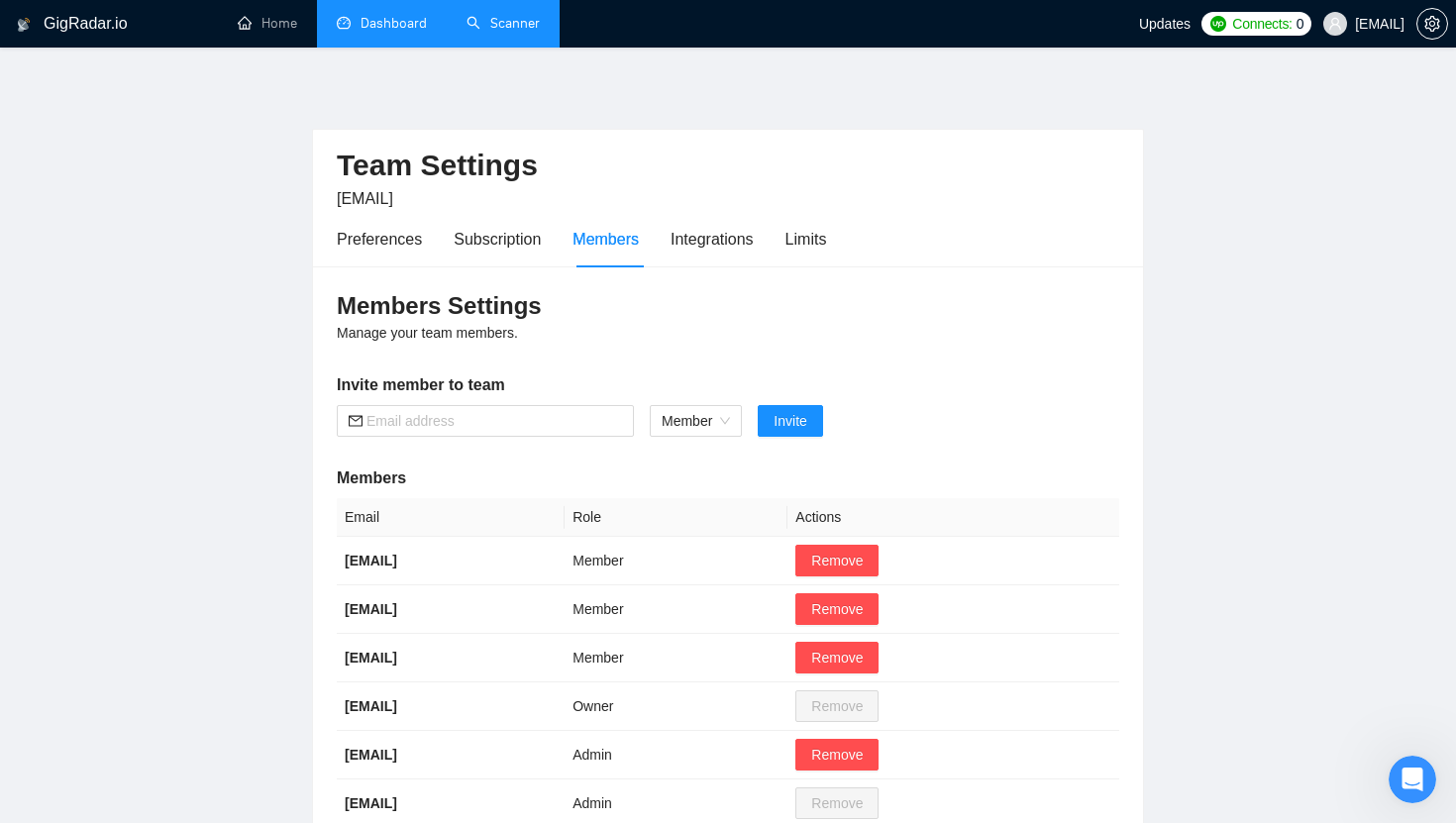 click 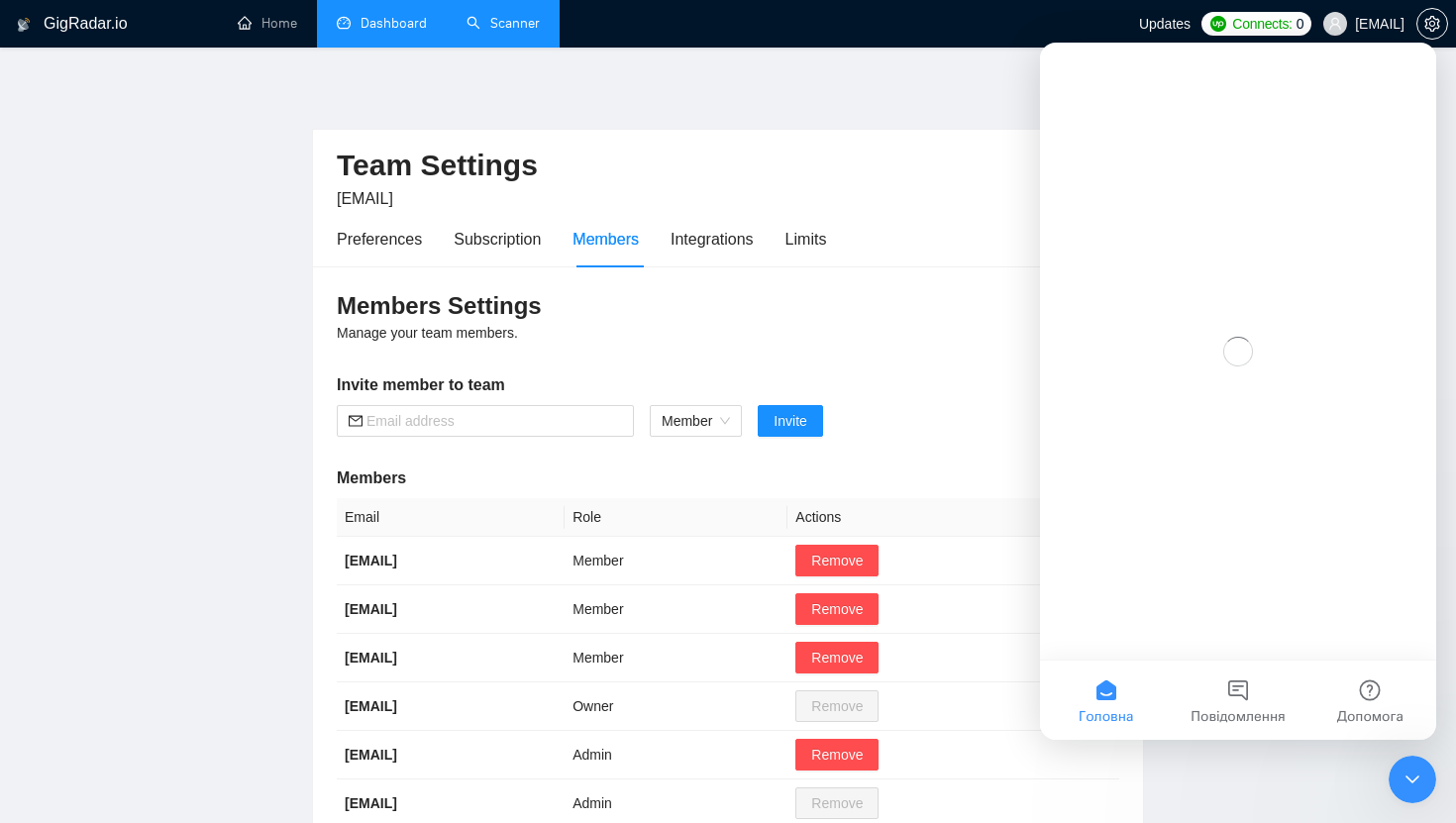 scroll, scrollTop: 0, scrollLeft: 0, axis: both 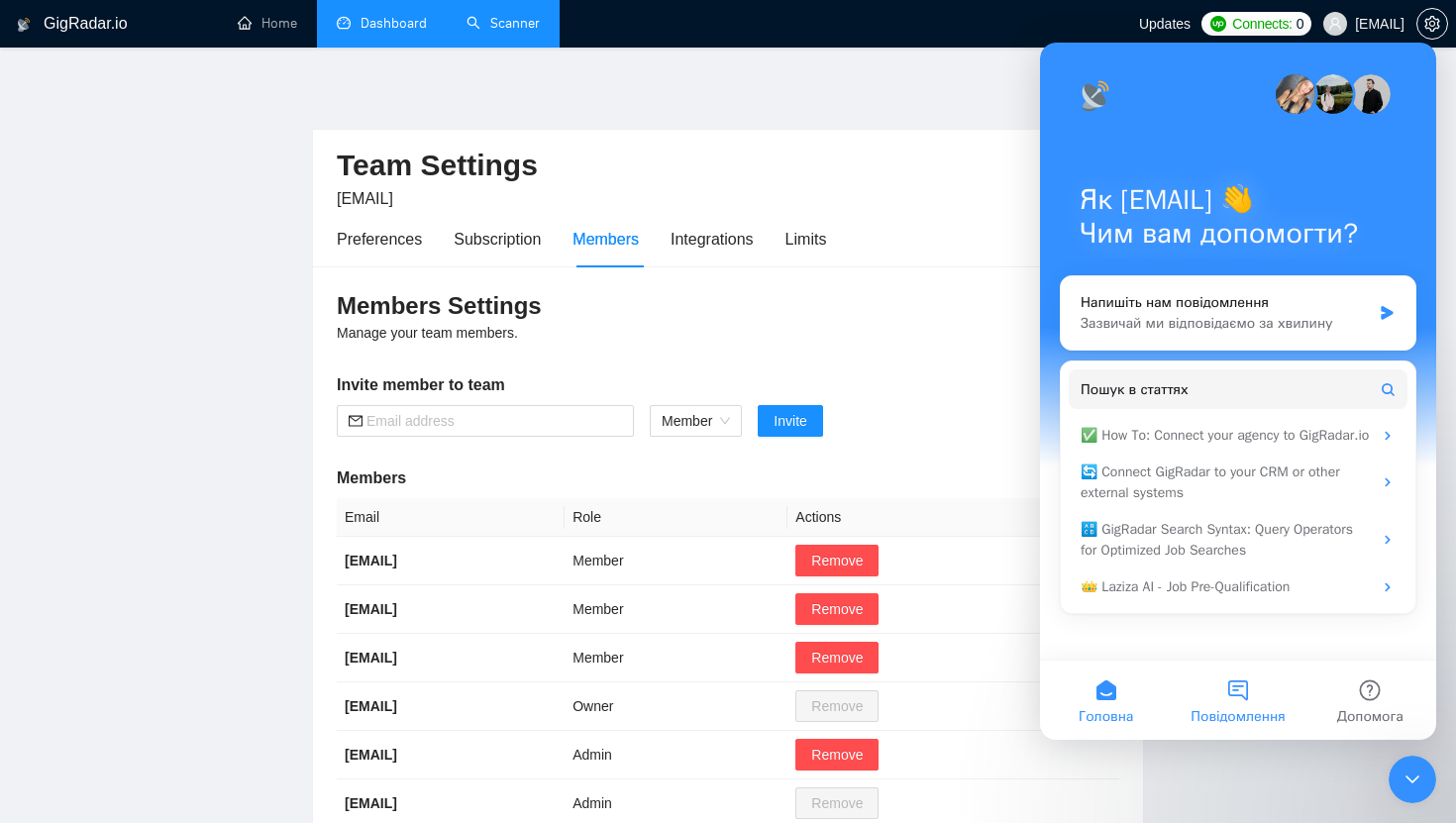click on "Повідомлення" at bounding box center (1237, 700) 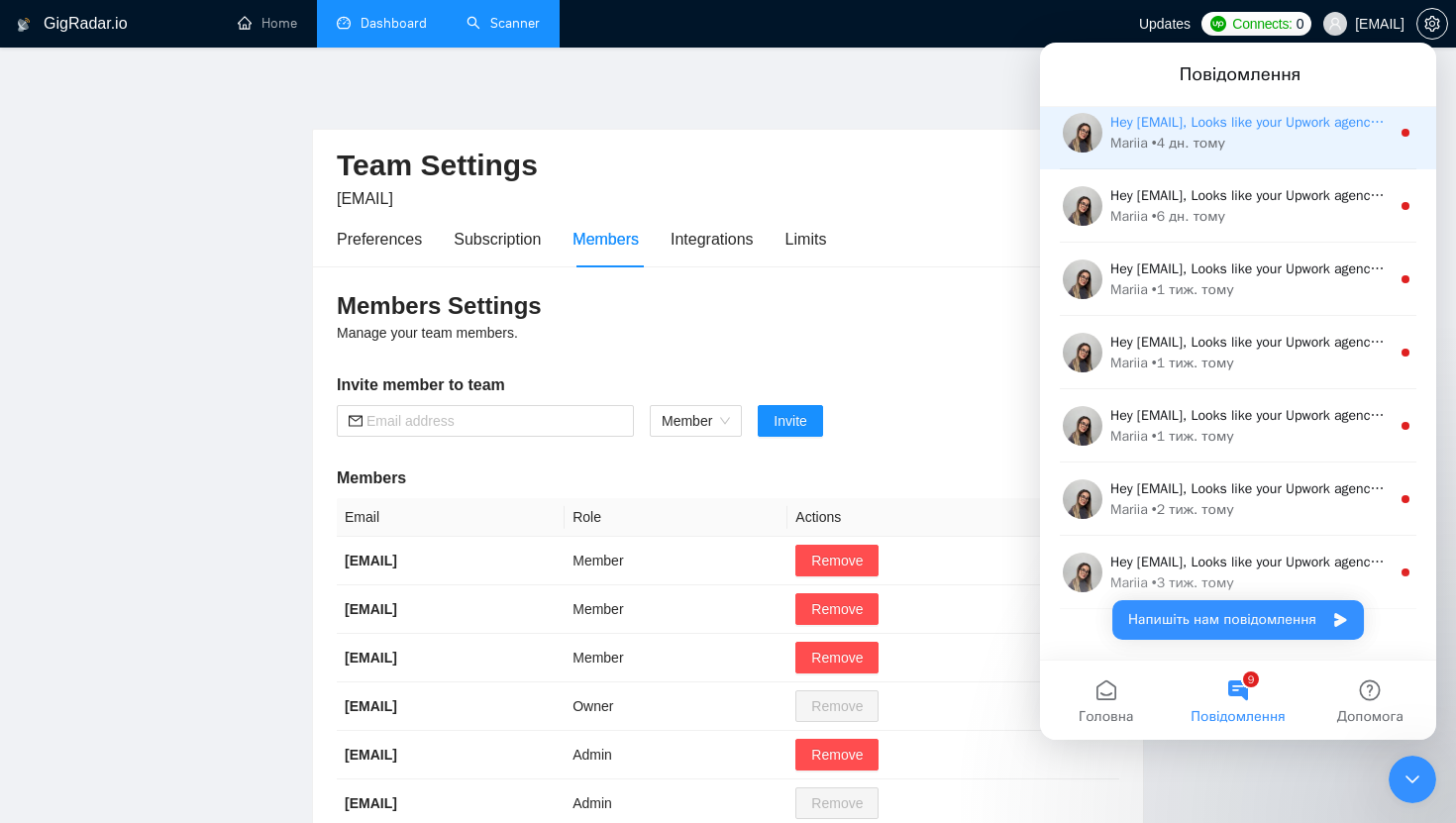 scroll, scrollTop: 259, scrollLeft: 0, axis: vertical 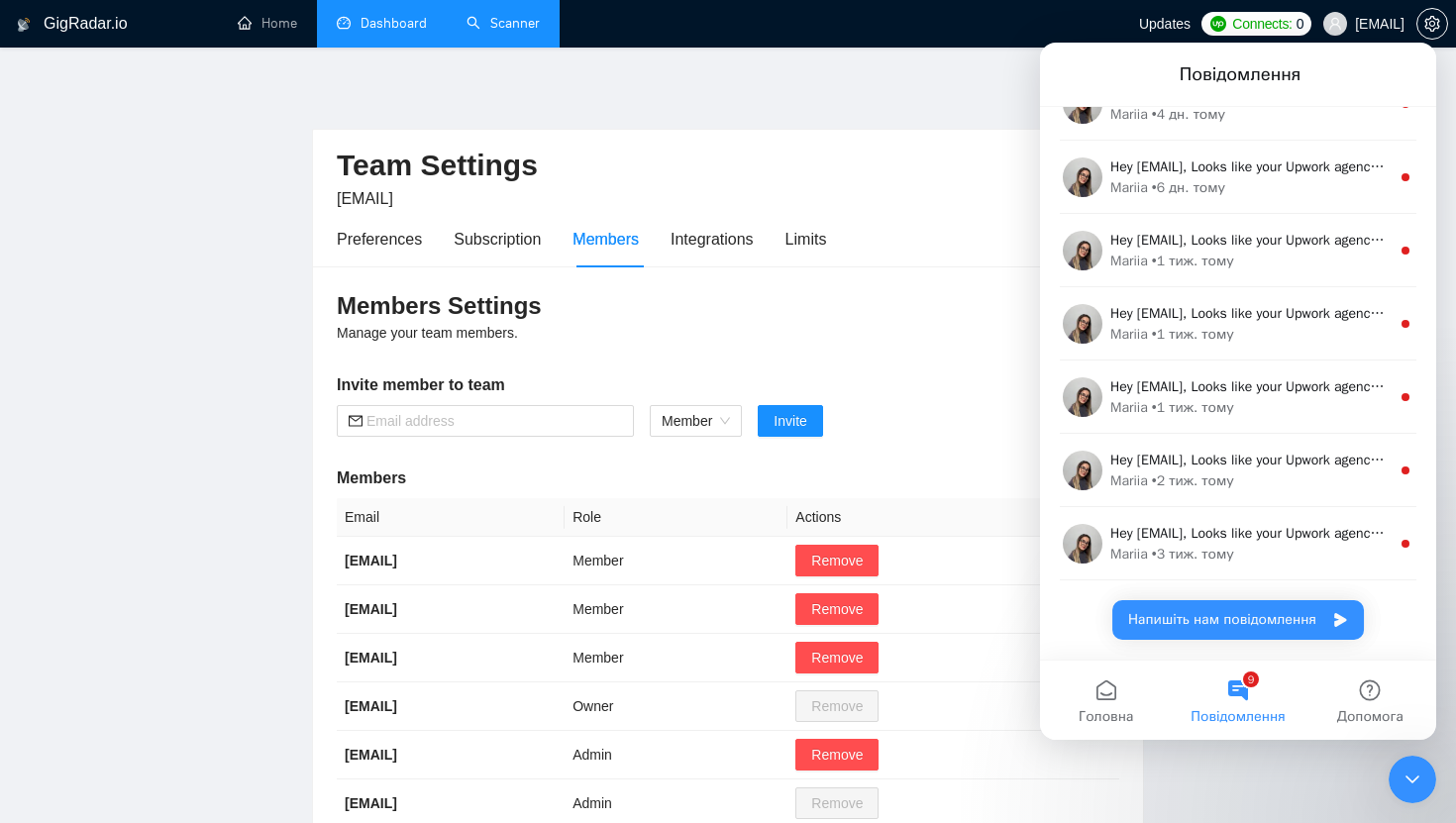 click on "9 Повідомлення" at bounding box center [1237, 700] 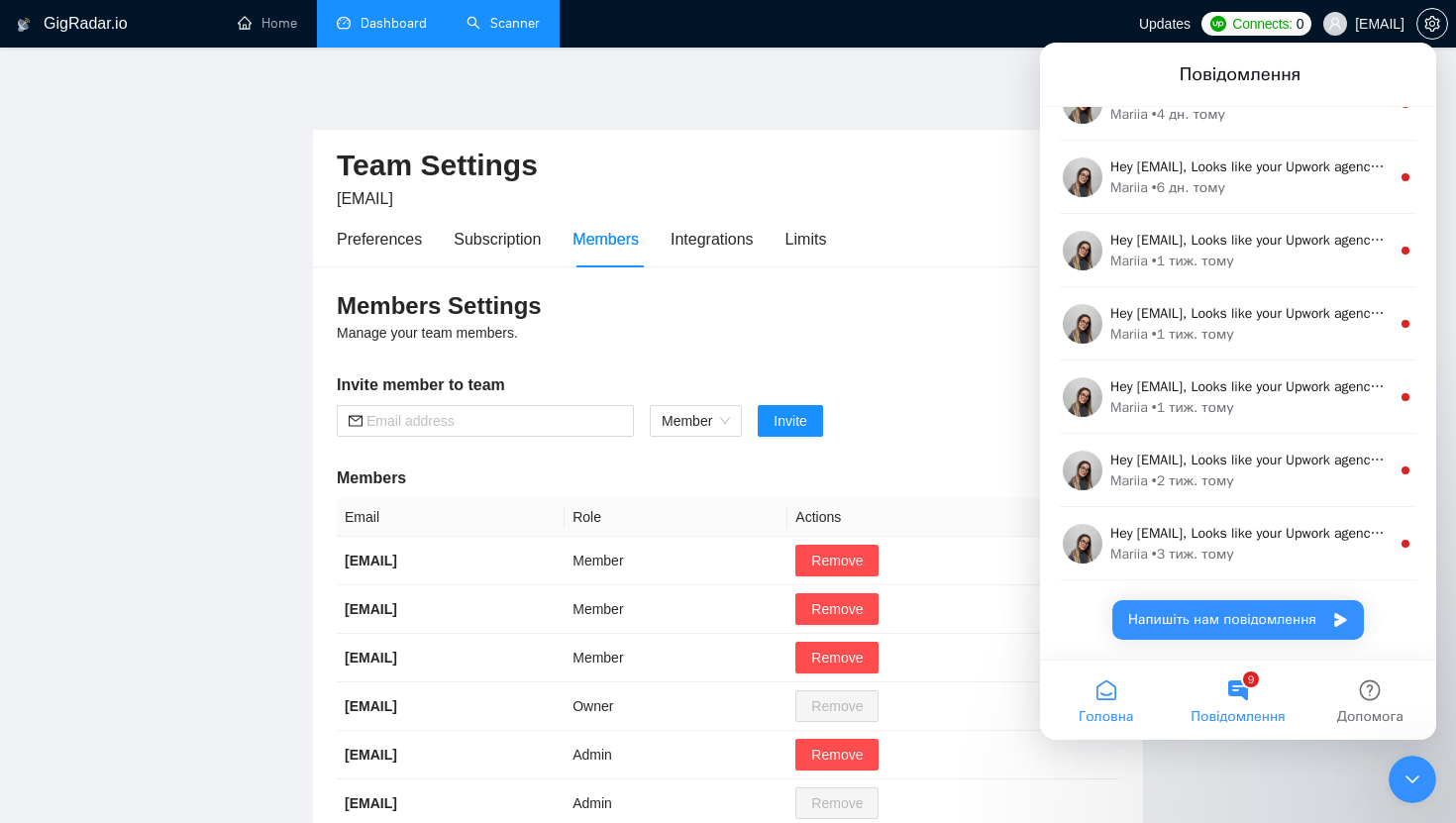 click on "Головна" at bounding box center (1105, 700) 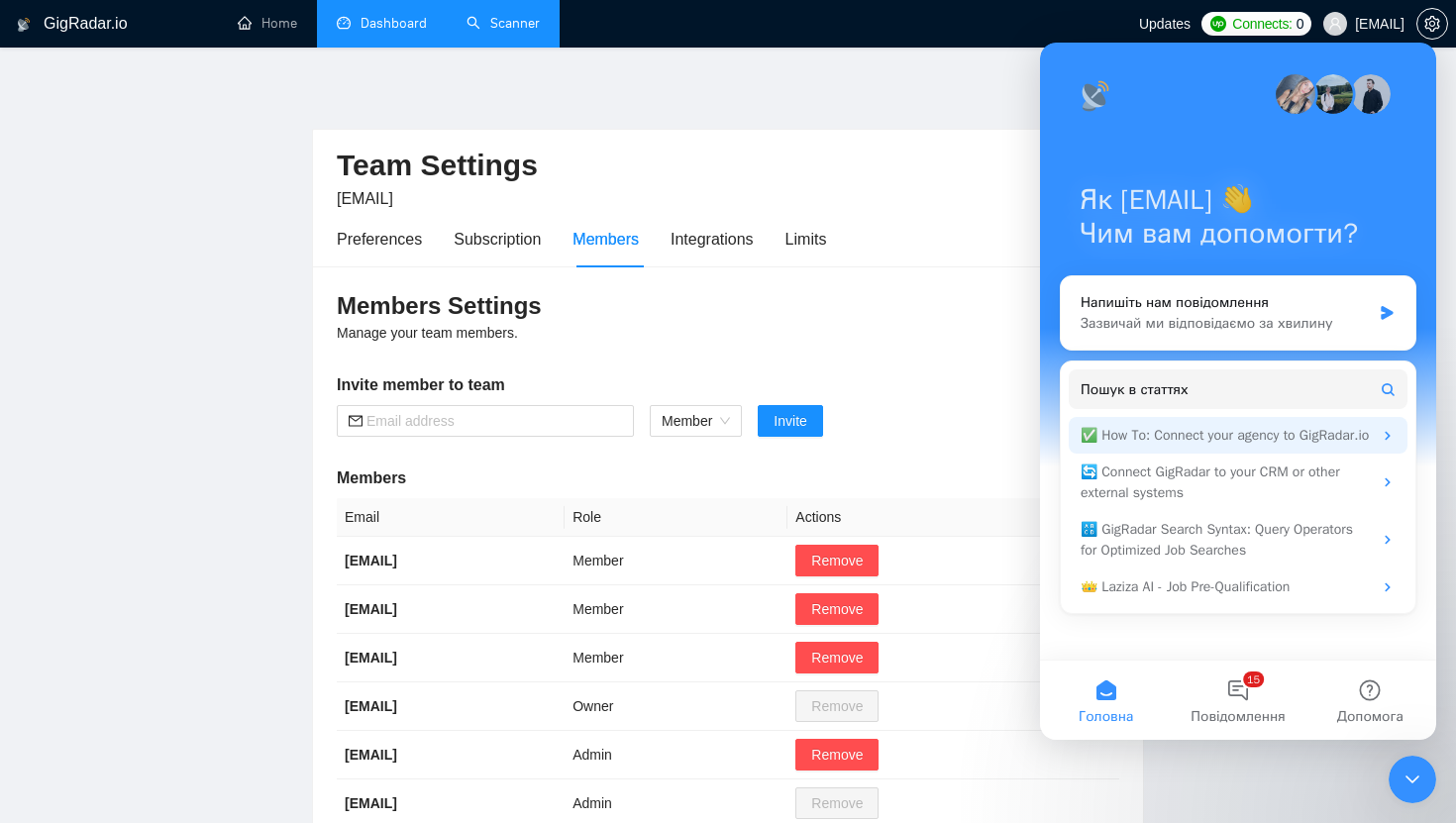 scroll, scrollTop: 52, scrollLeft: 0, axis: vertical 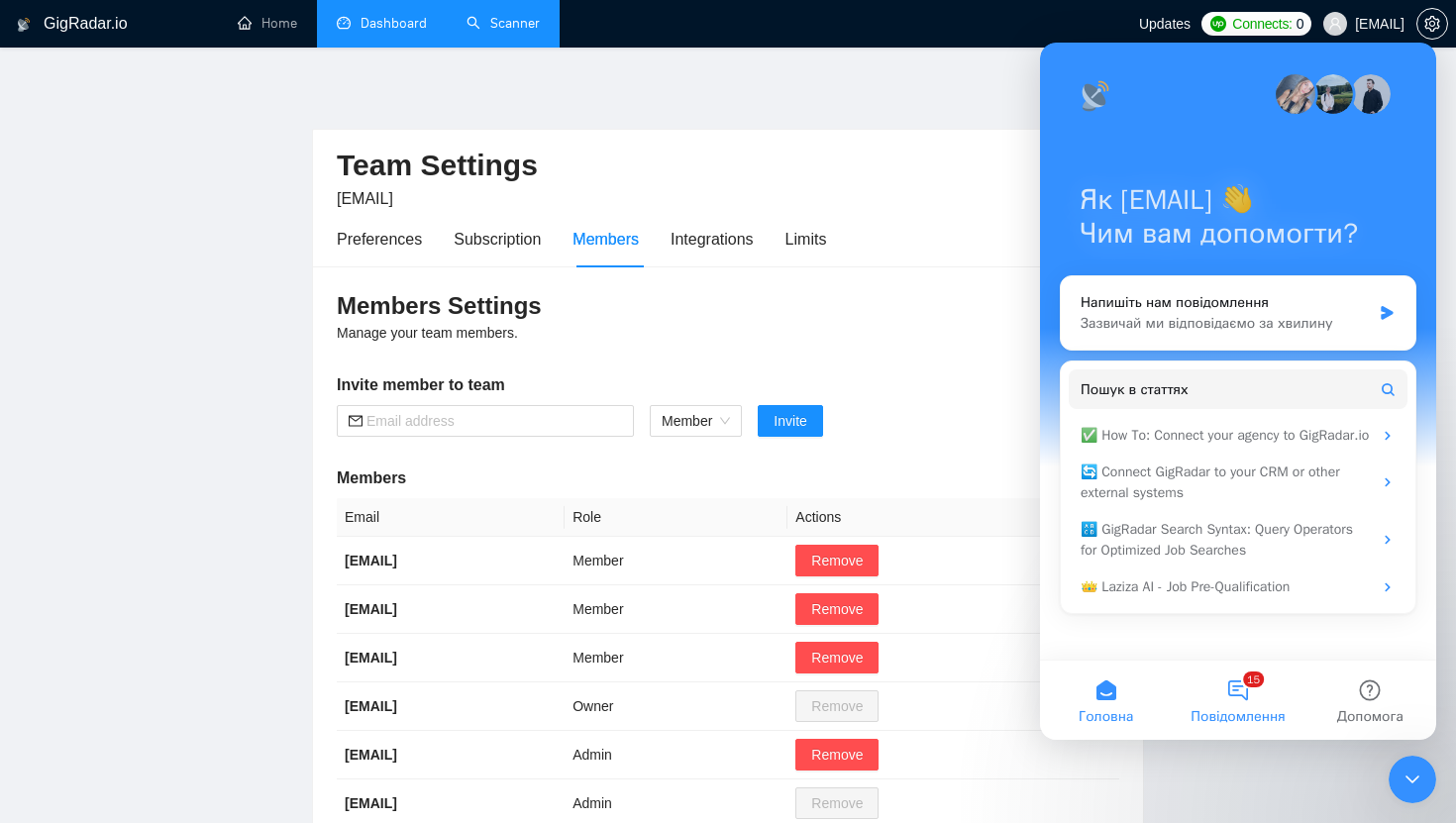 click on "15 Повідомлення" at bounding box center [1237, 700] 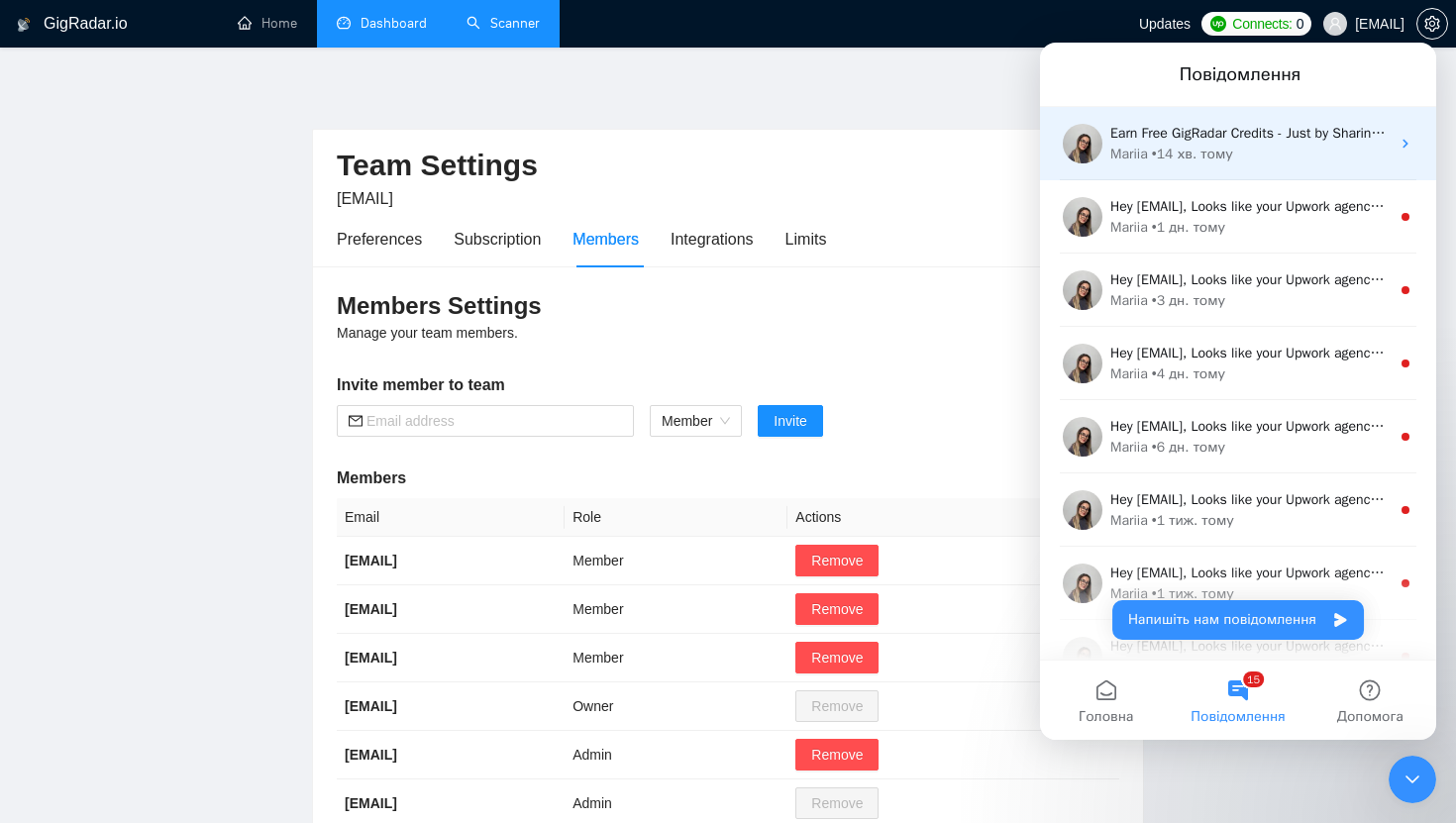click on "[FIRST] •  14 хв. тому" at bounding box center (1250, 154) 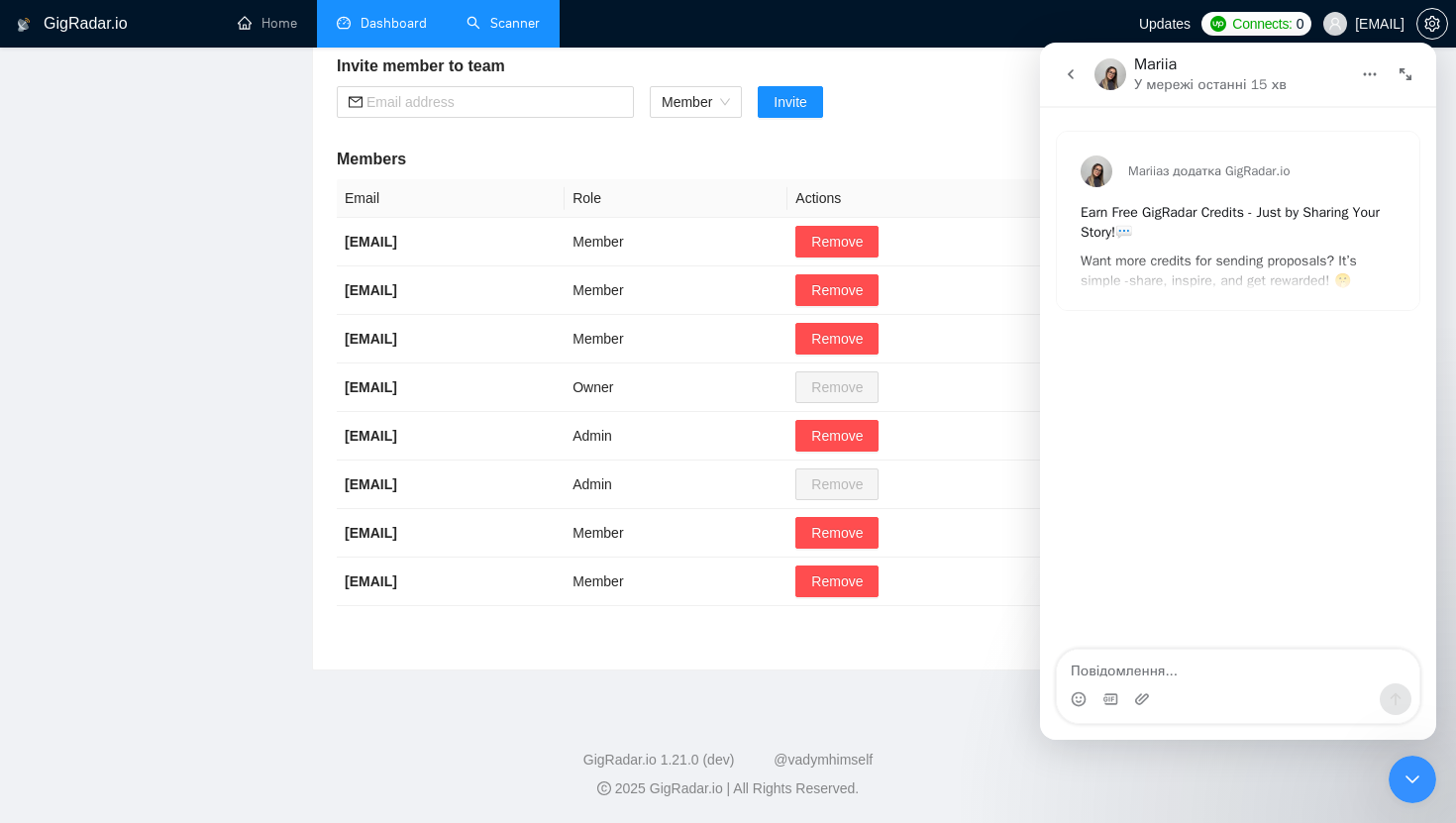 scroll, scrollTop: 0, scrollLeft: 0, axis: both 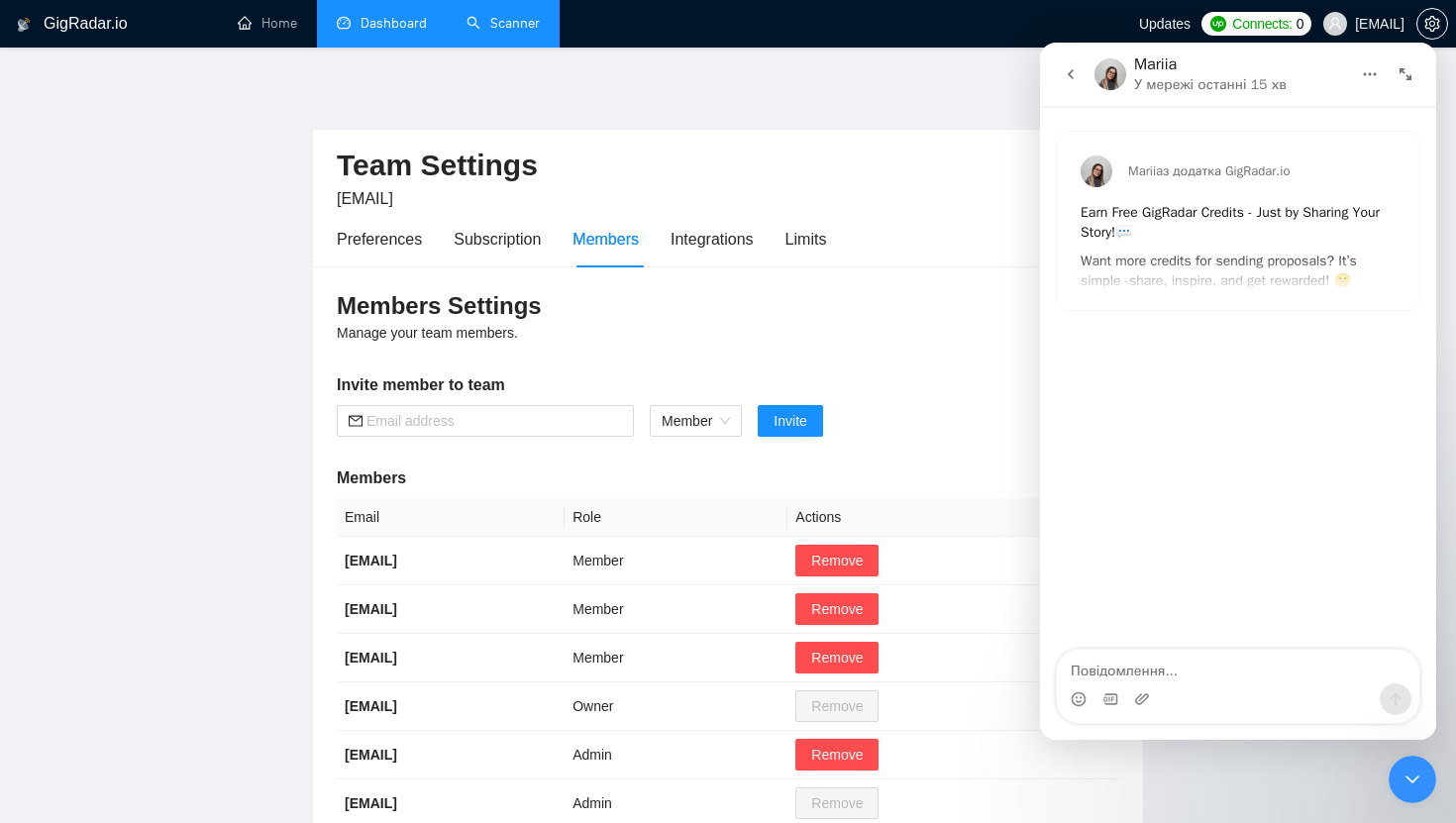 click 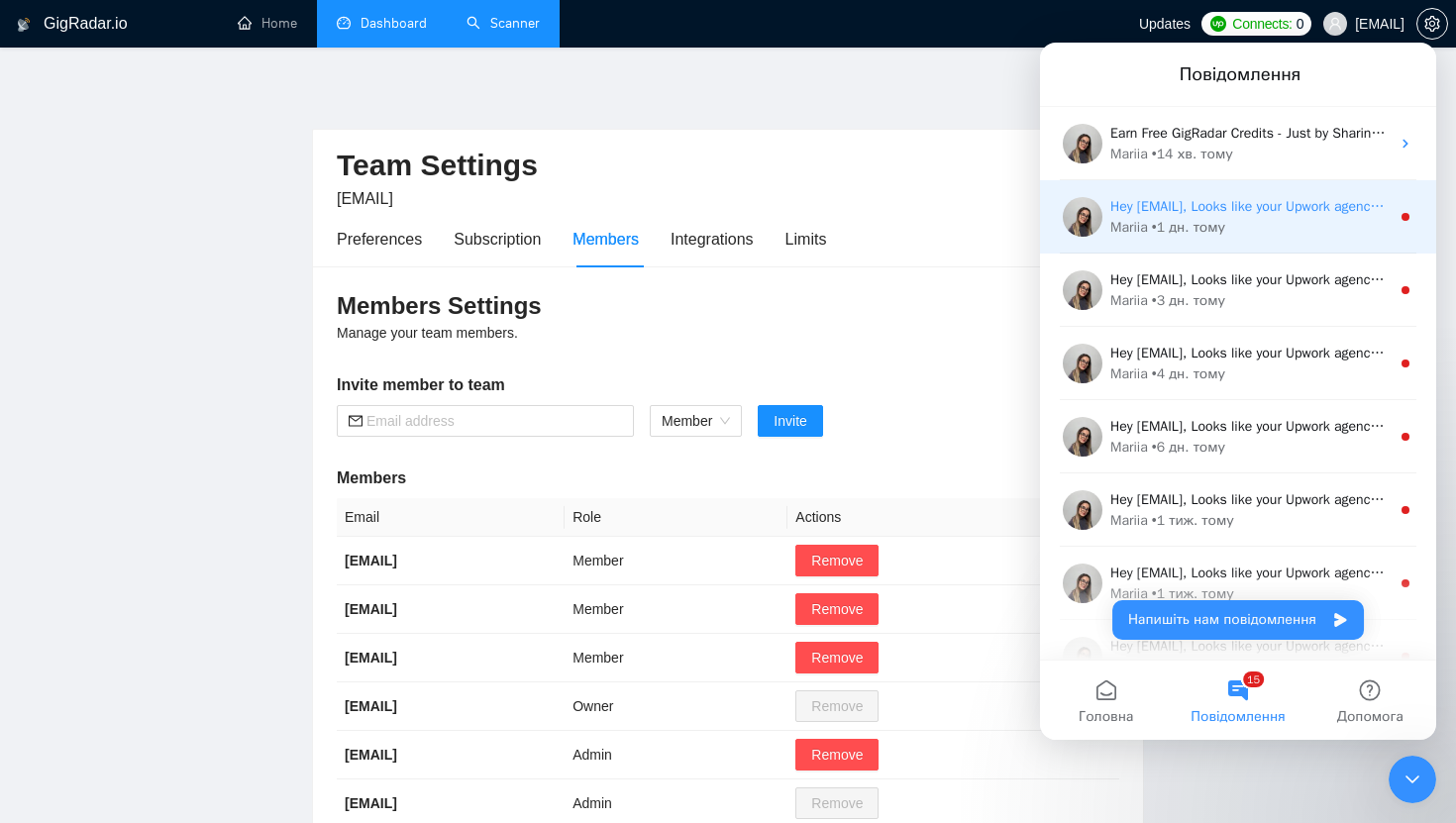 click on "Mariia •  1 дн. тому" at bounding box center [1250, 227] 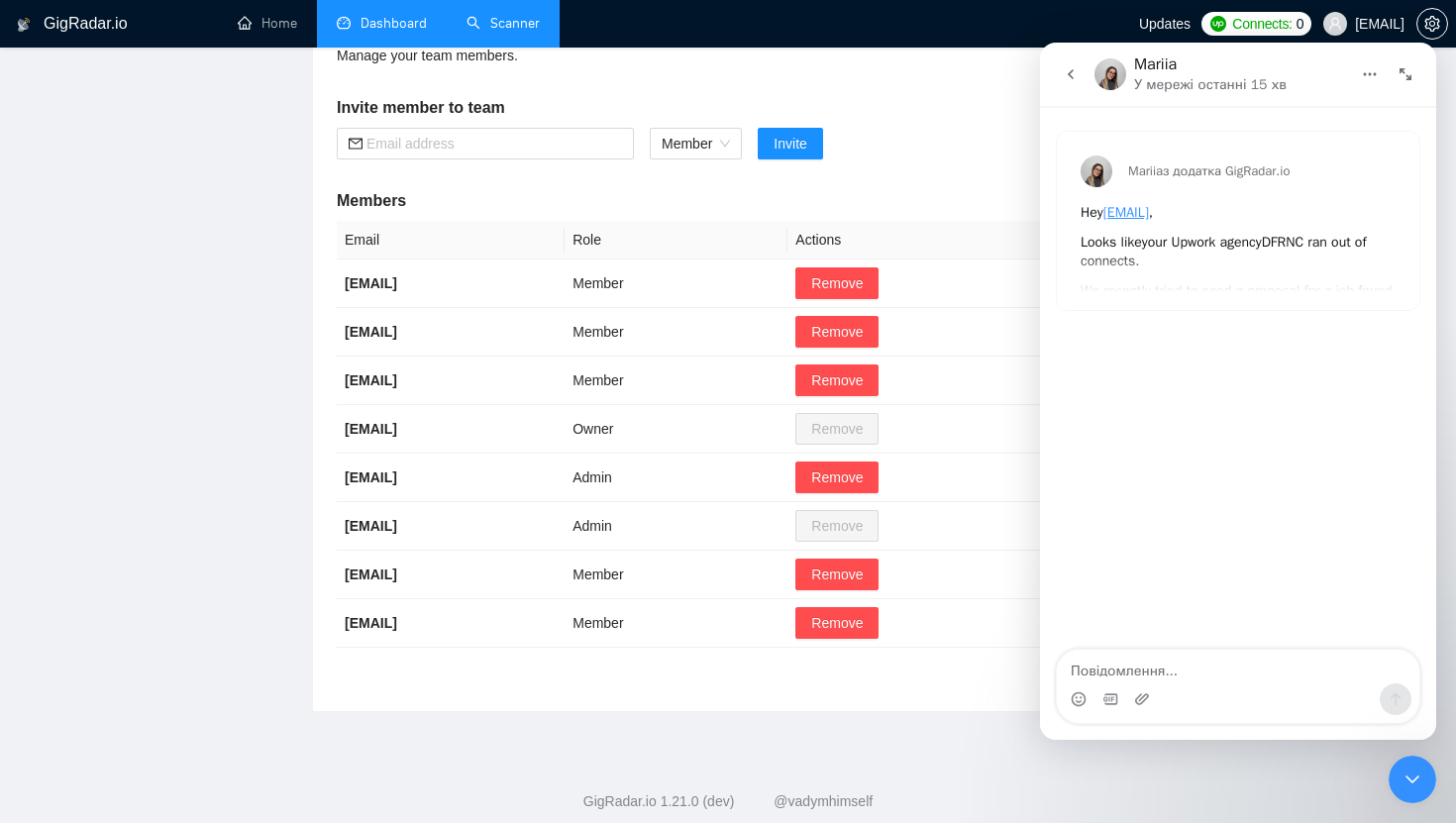 scroll, scrollTop: 319, scrollLeft: 0, axis: vertical 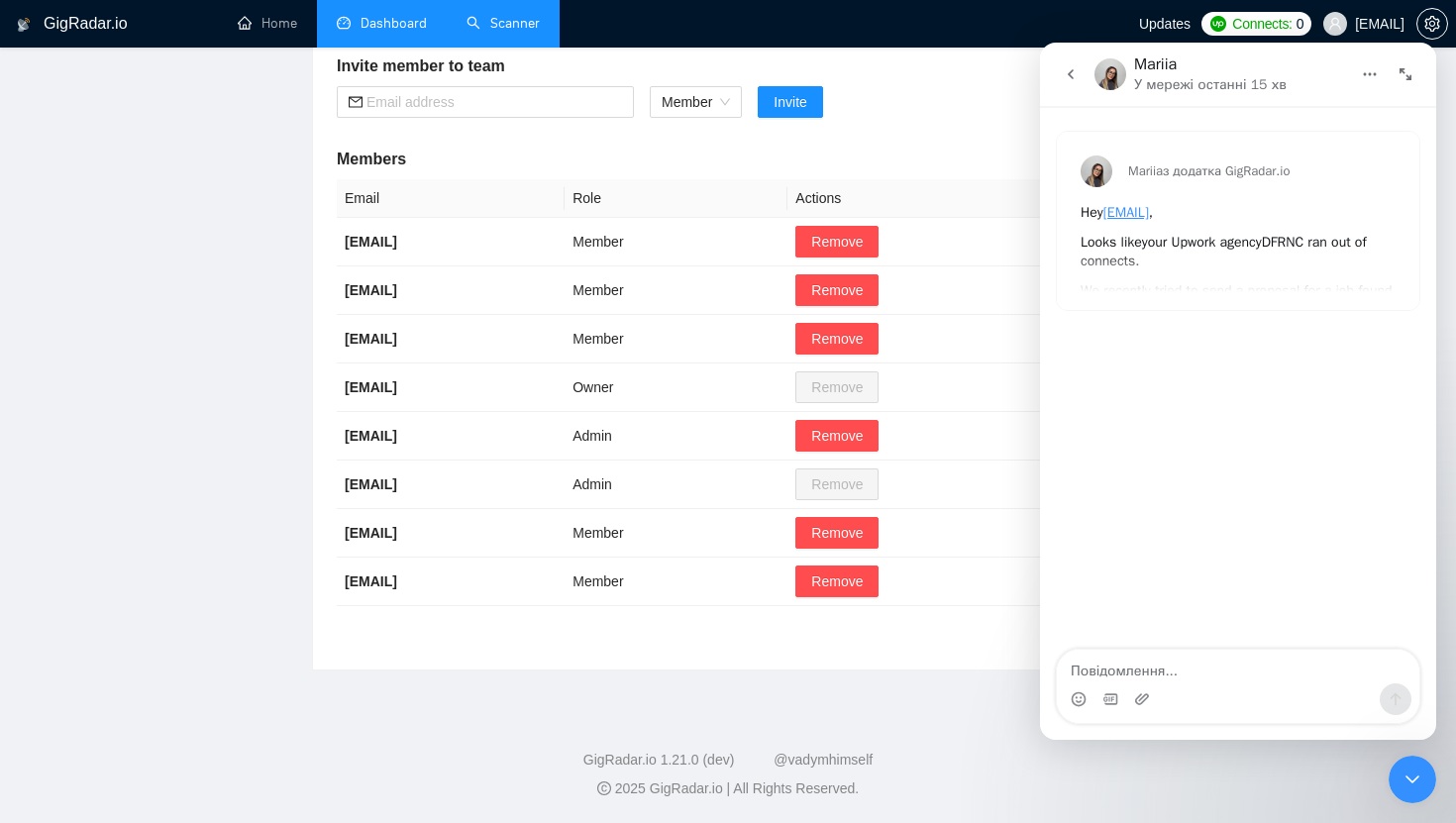 click at bounding box center [1071, 74] 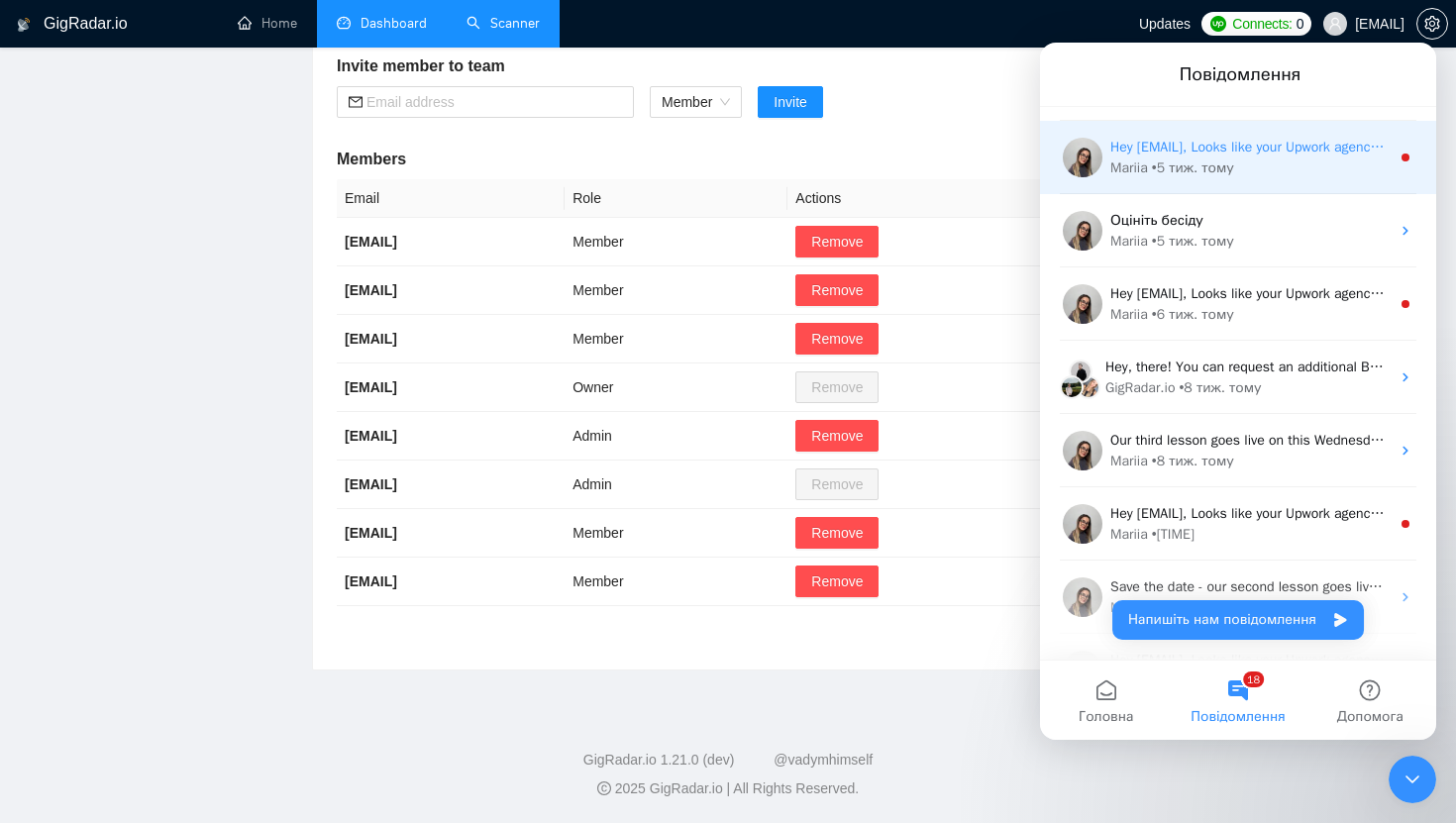 scroll, scrollTop: 909, scrollLeft: 0, axis: vertical 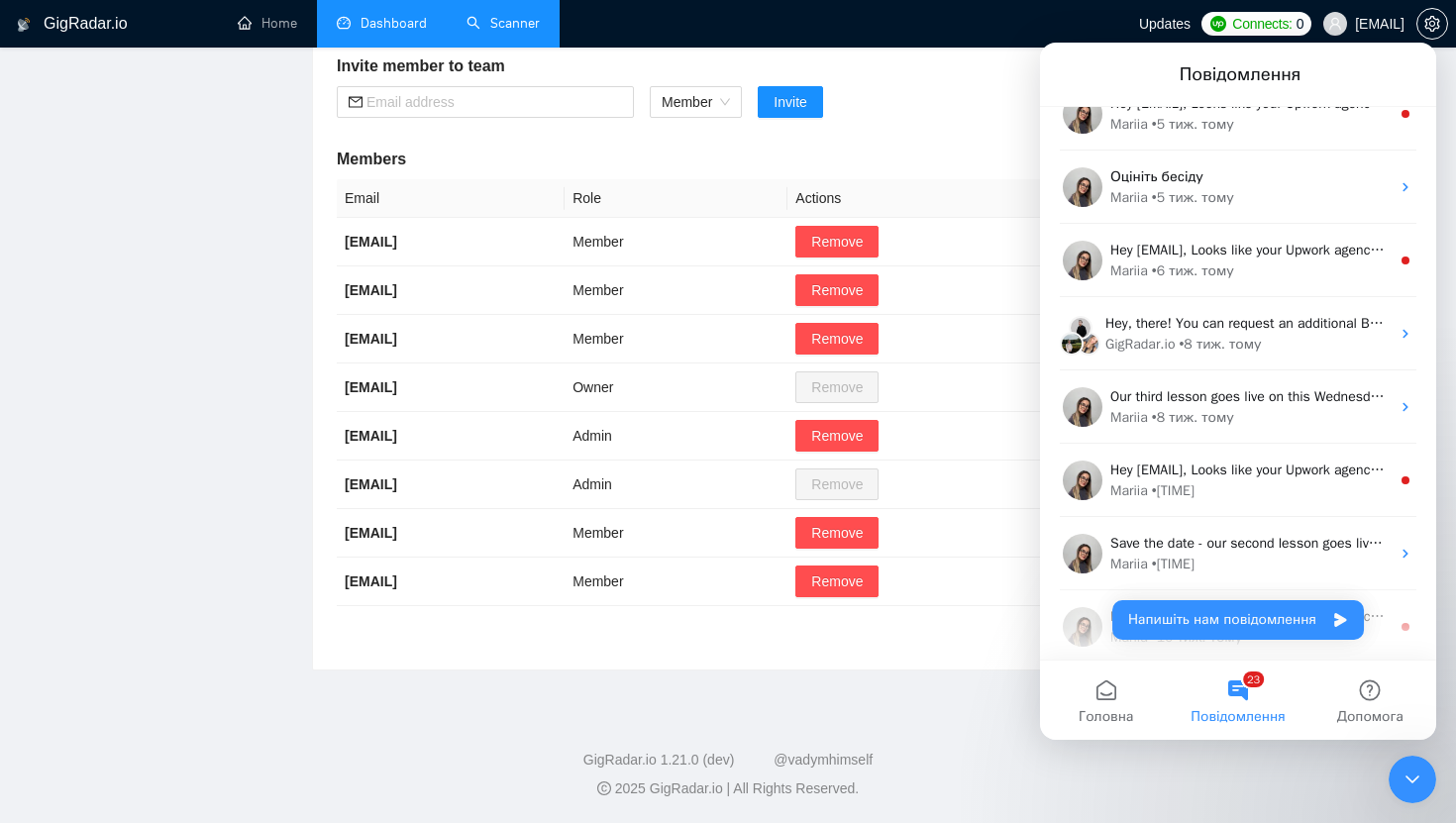click on "Successfully added [EMAIL] to your team!" at bounding box center (728, 215) 